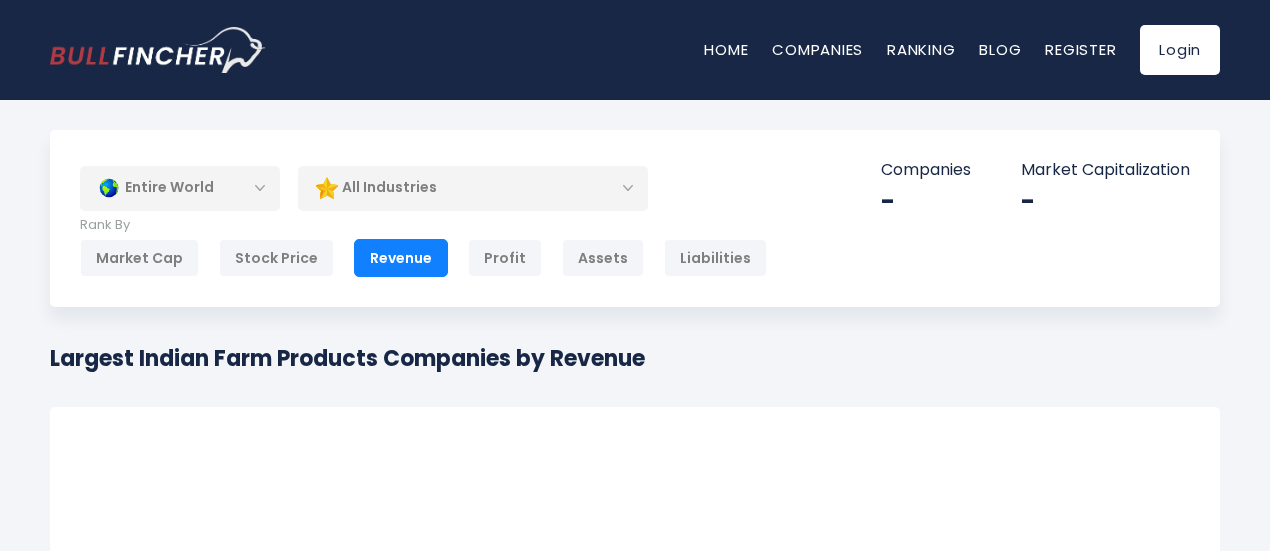 scroll, scrollTop: 80, scrollLeft: 0, axis: vertical 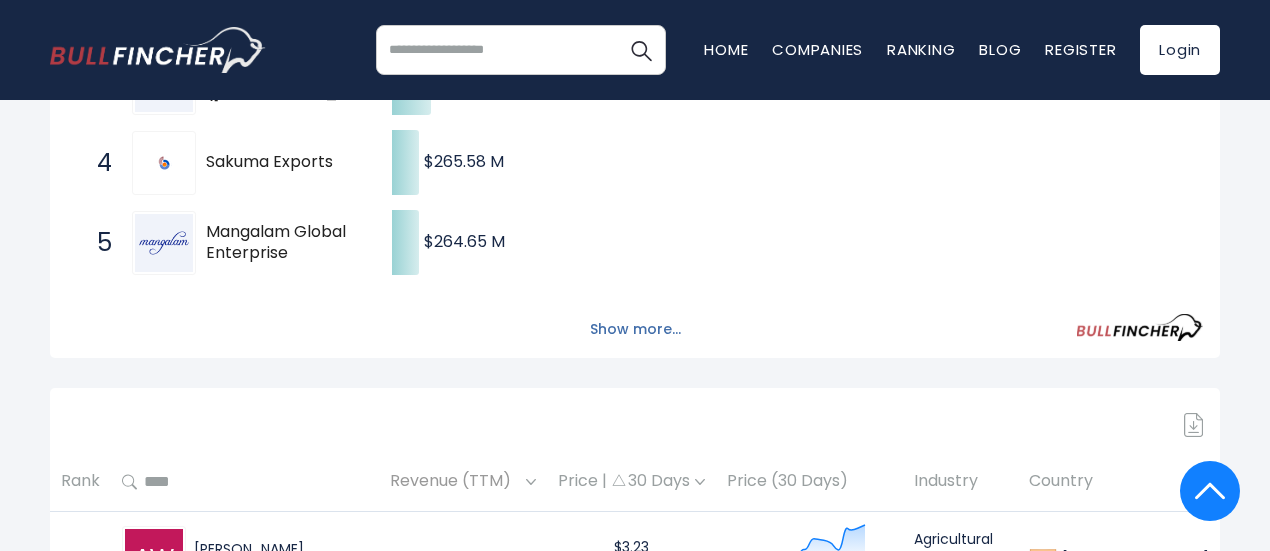 click on "Show more..." at bounding box center [635, 329] 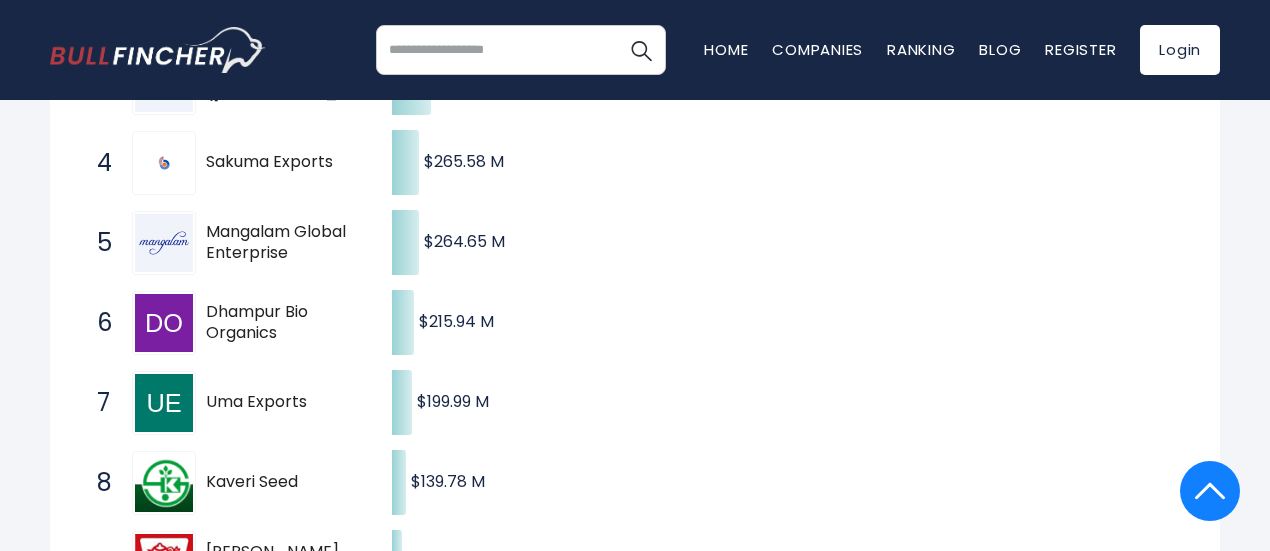 type 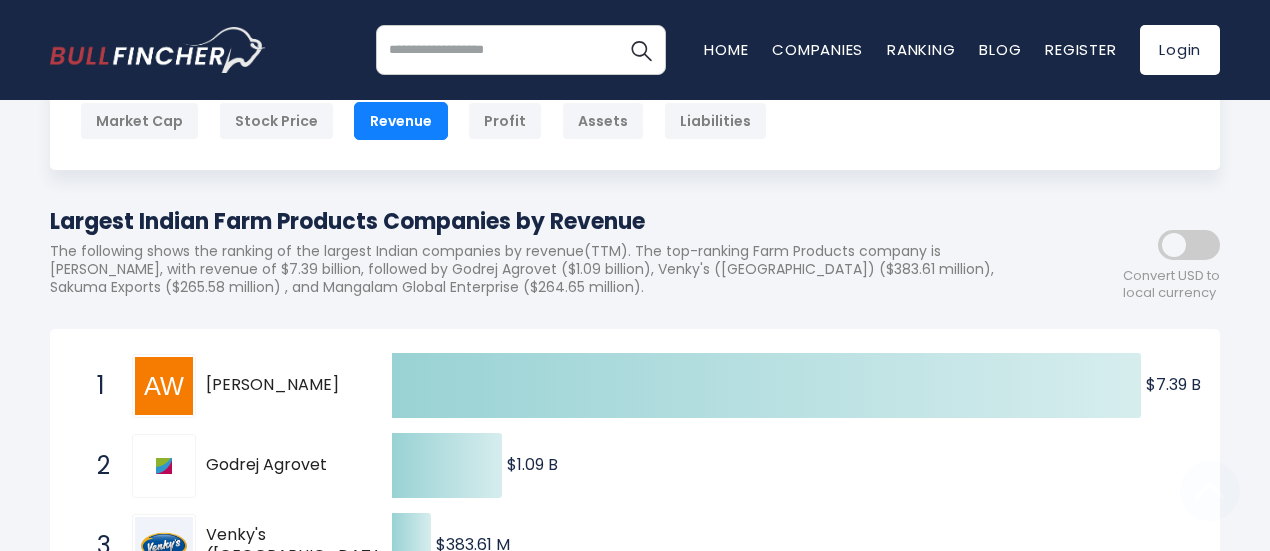 scroll, scrollTop: 0, scrollLeft: 0, axis: both 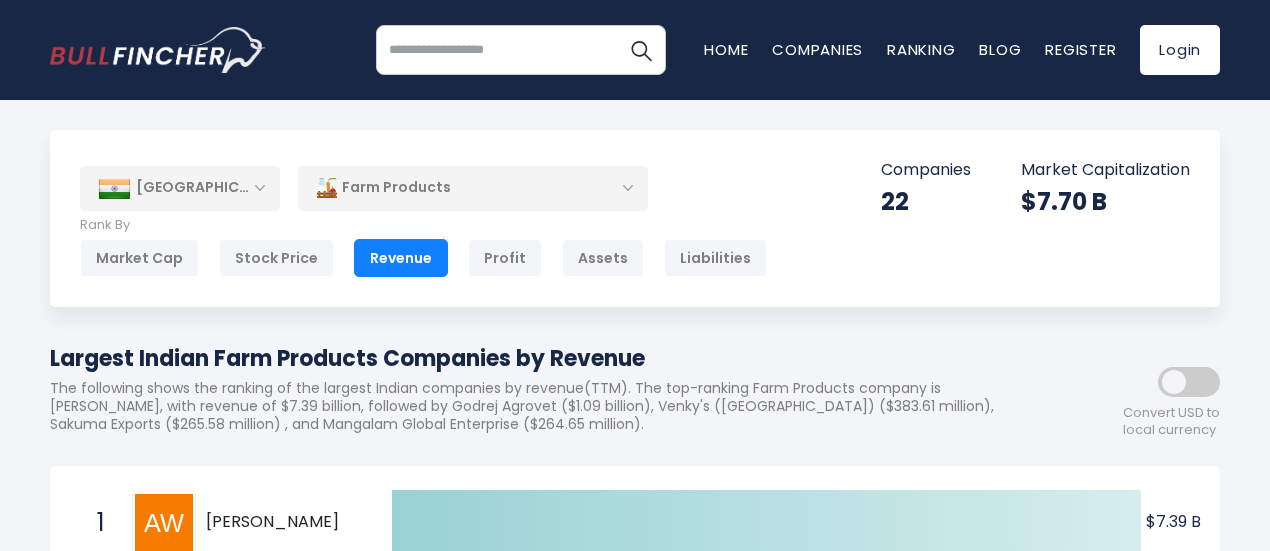 click on "Farm Products" at bounding box center [473, 188] 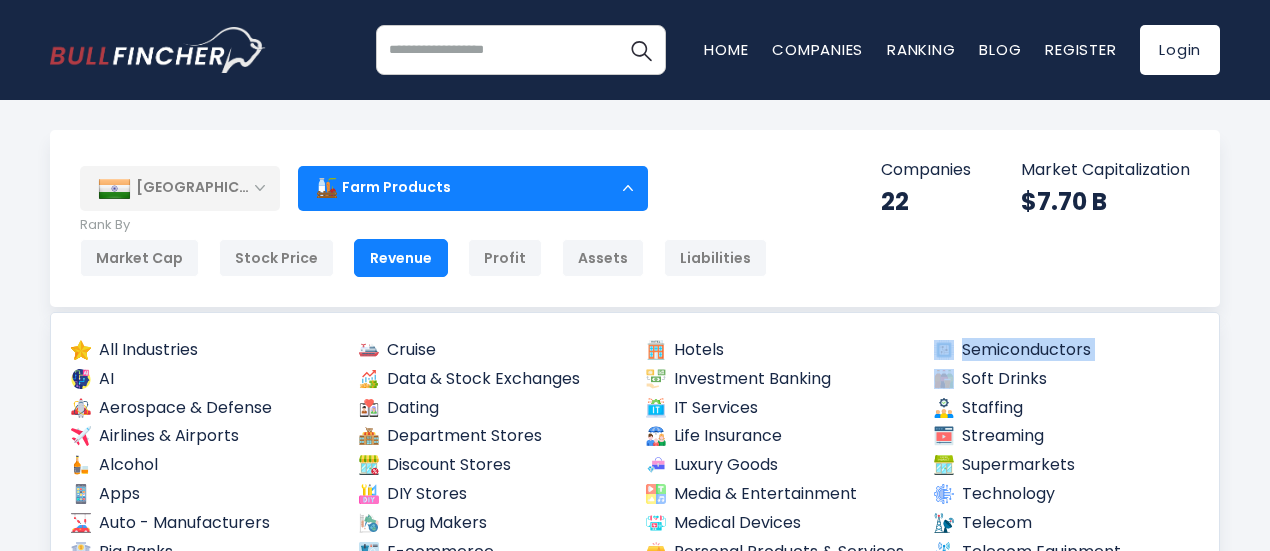 drag, startPoint x: 1208, startPoint y: 339, endPoint x: 1204, endPoint y: 383, distance: 44.181442 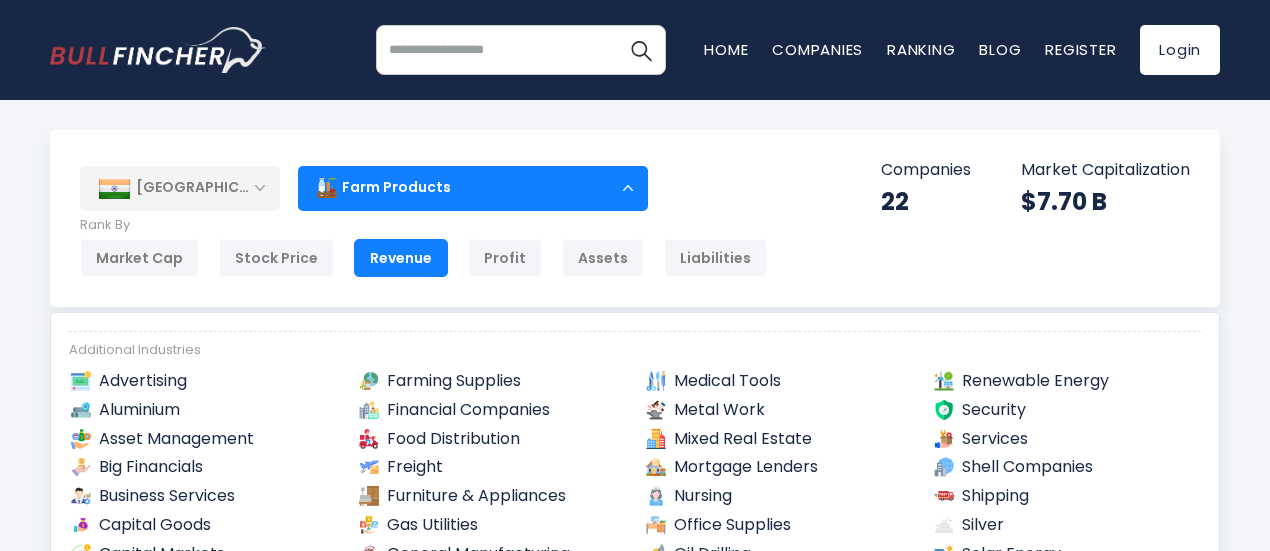 scroll, scrollTop: 564, scrollLeft: 0, axis: vertical 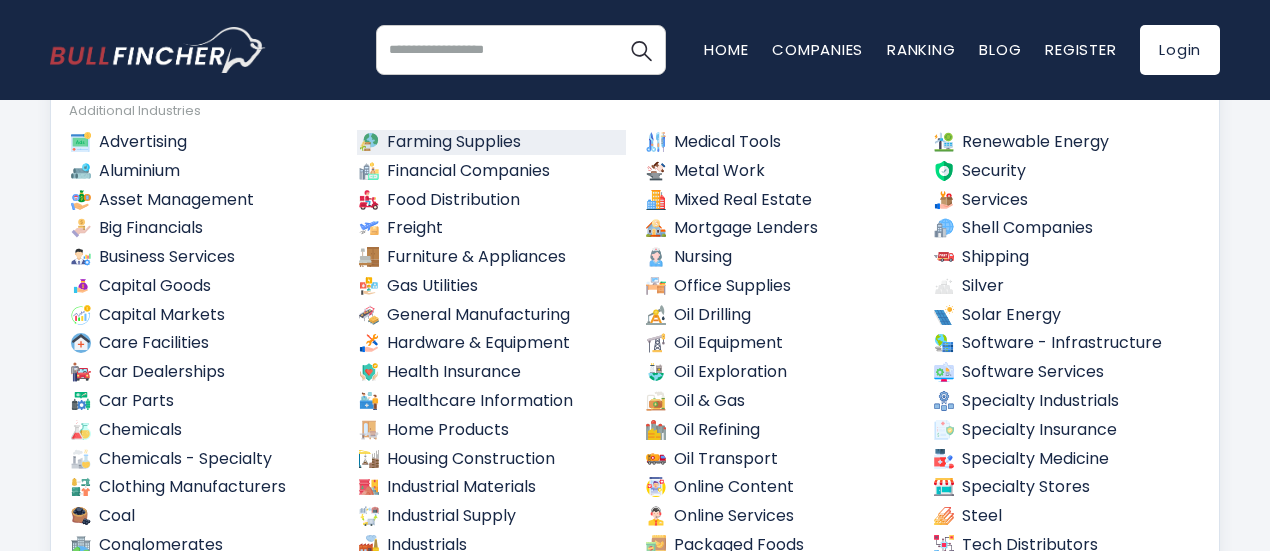 click on "Farming Supplies" at bounding box center (492, 142) 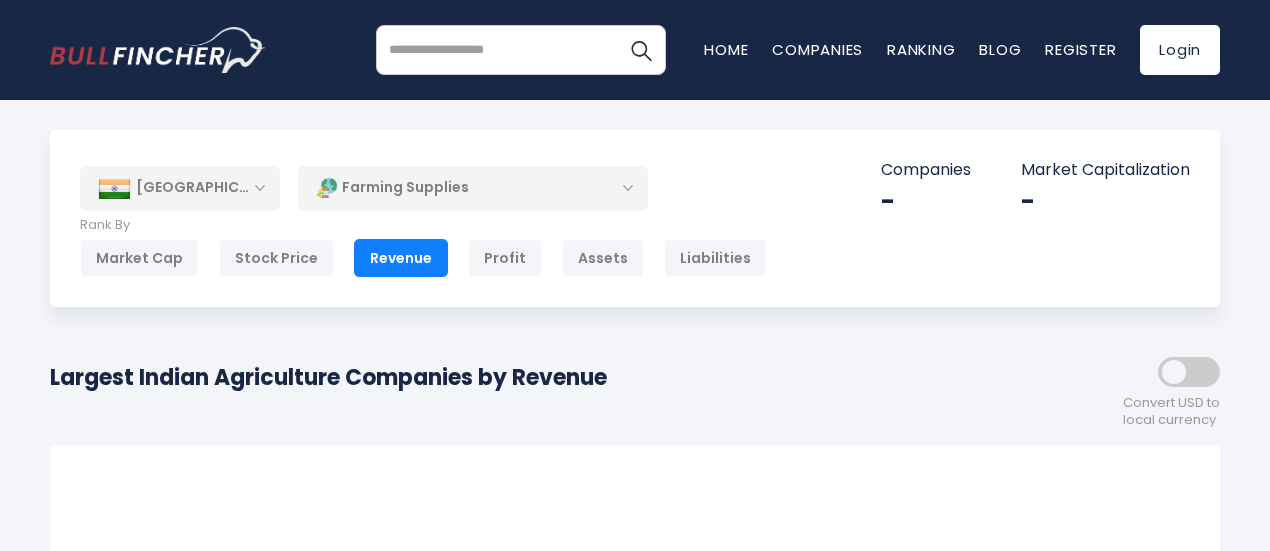 scroll, scrollTop: 0, scrollLeft: 0, axis: both 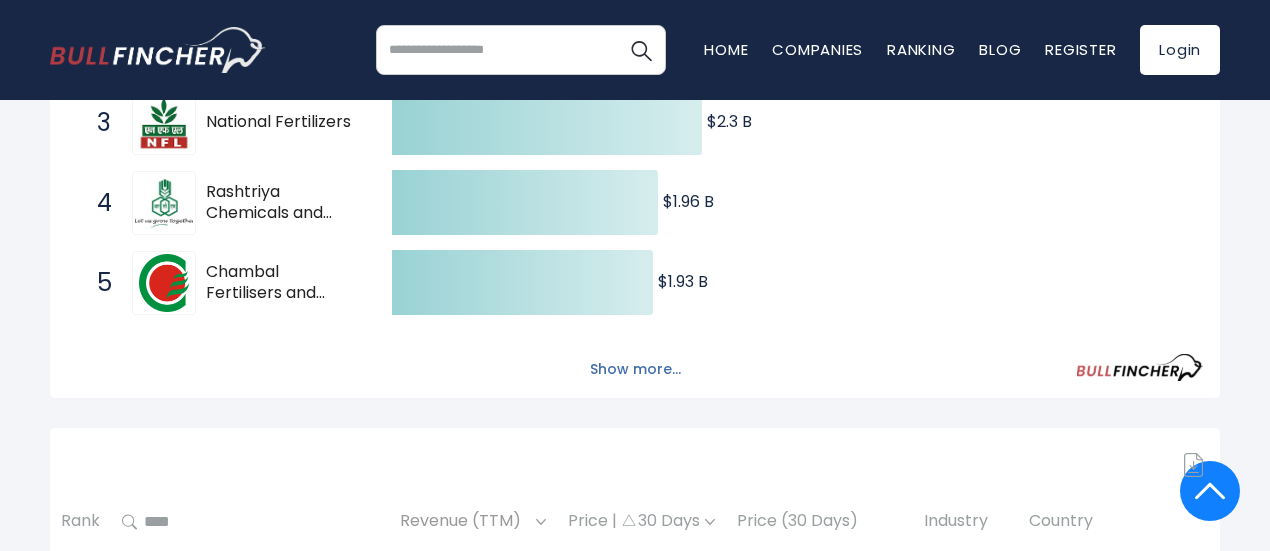 click on "Show more..." at bounding box center [635, 369] 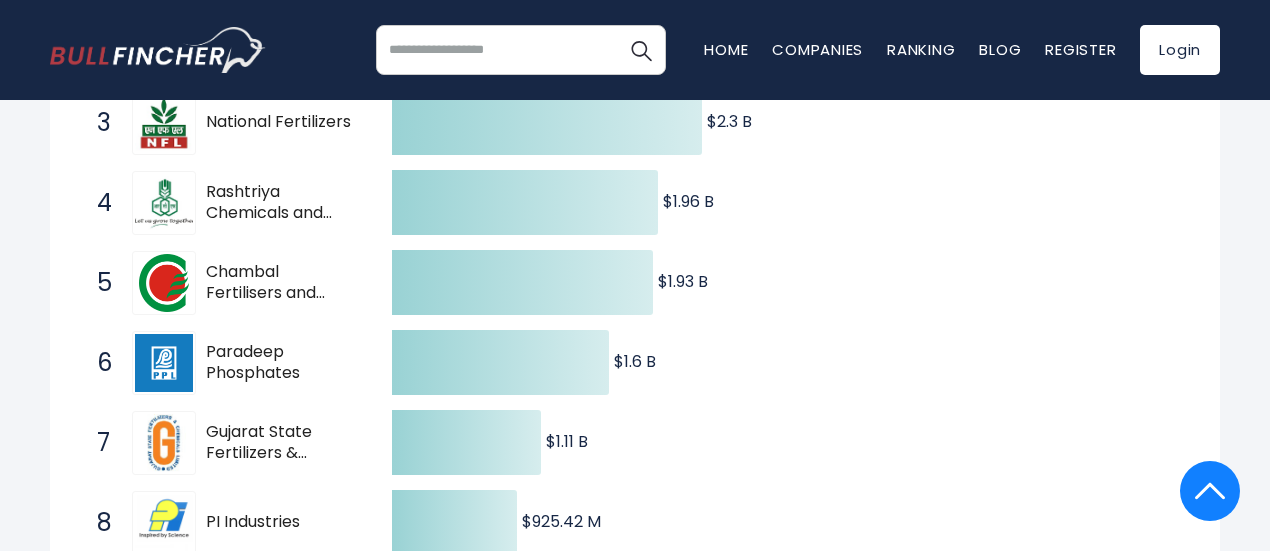 type 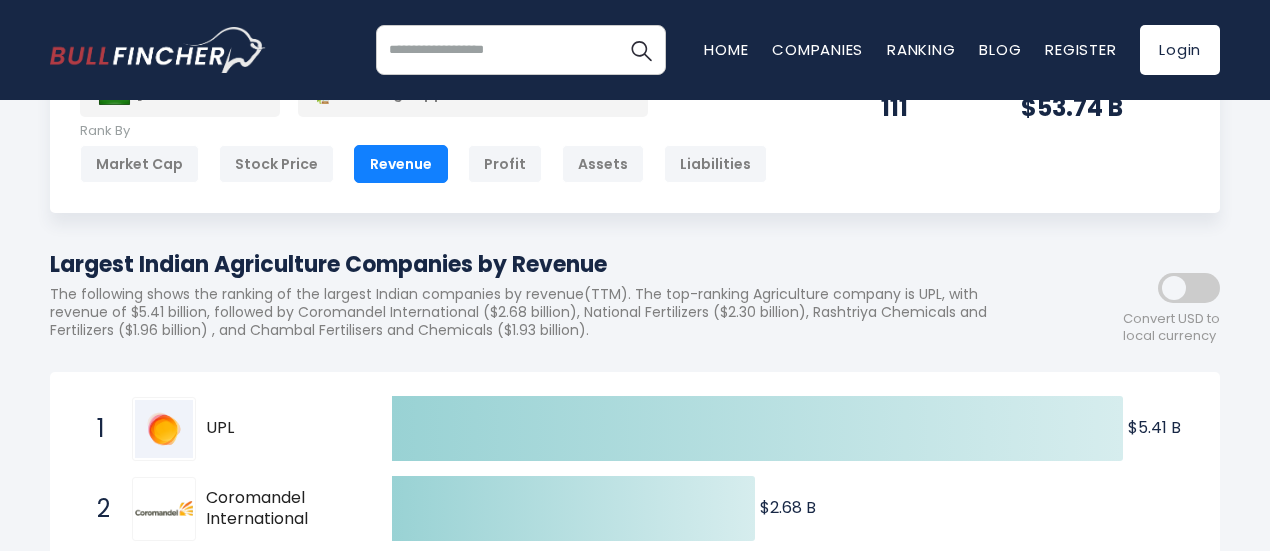 scroll, scrollTop: 0, scrollLeft: 0, axis: both 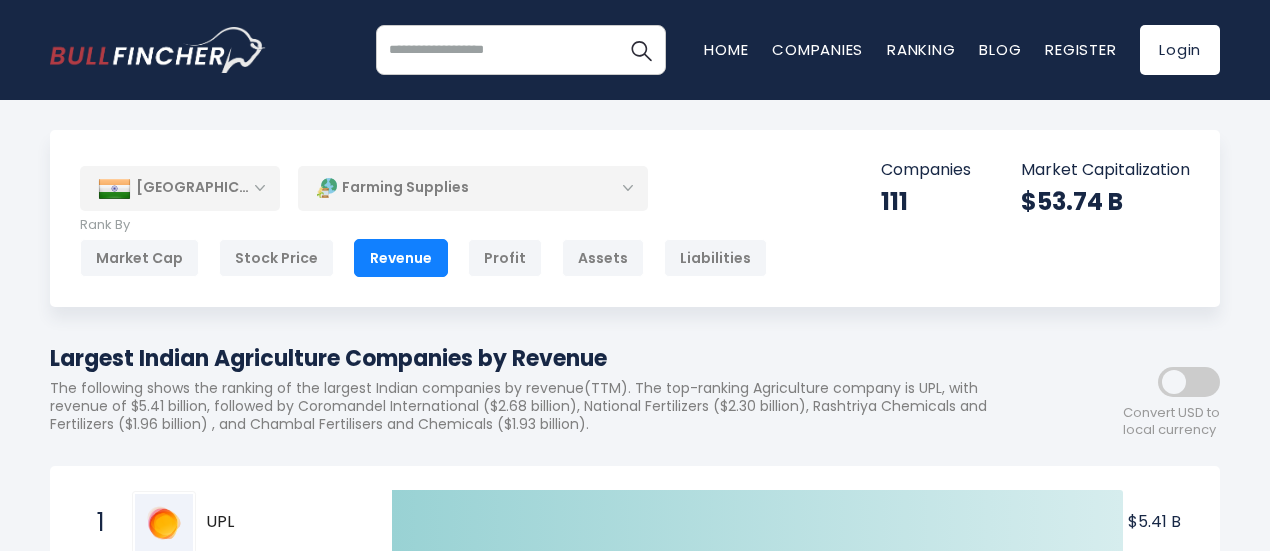 click on "Farming Supplies" at bounding box center [473, 188] 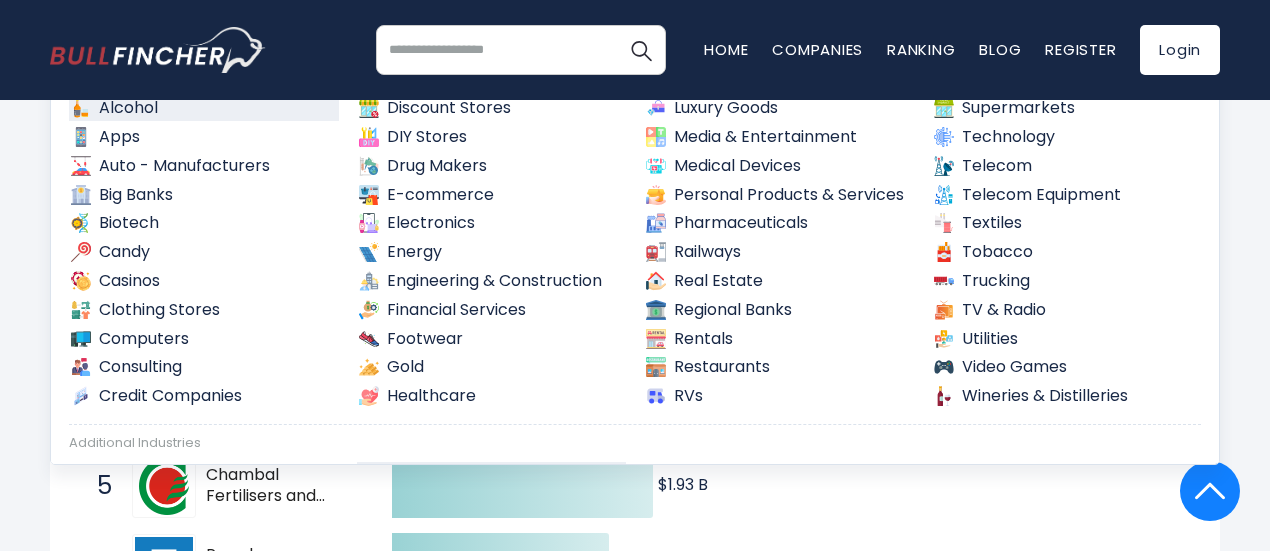 scroll, scrollTop: 360, scrollLeft: 0, axis: vertical 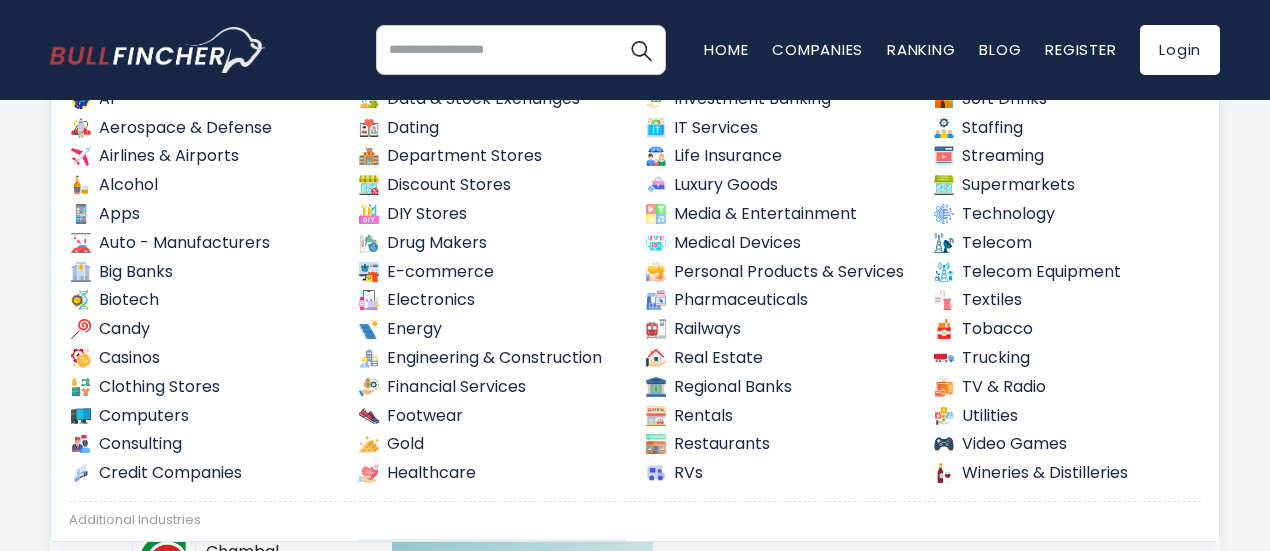 click at bounding box center [521, 50] 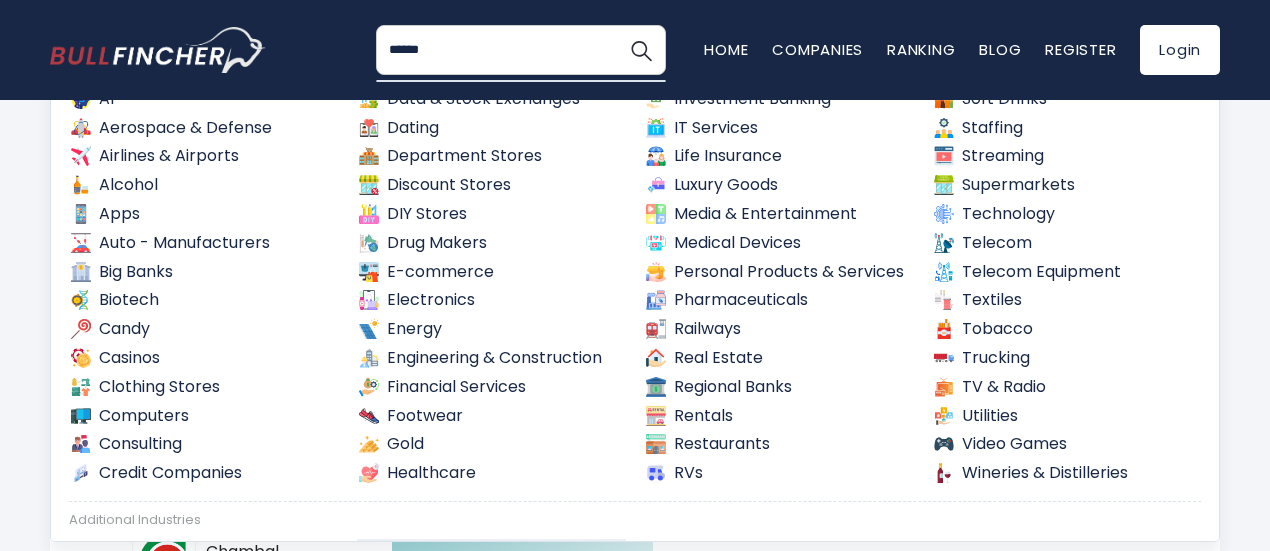 click on "******" at bounding box center [521, 50] 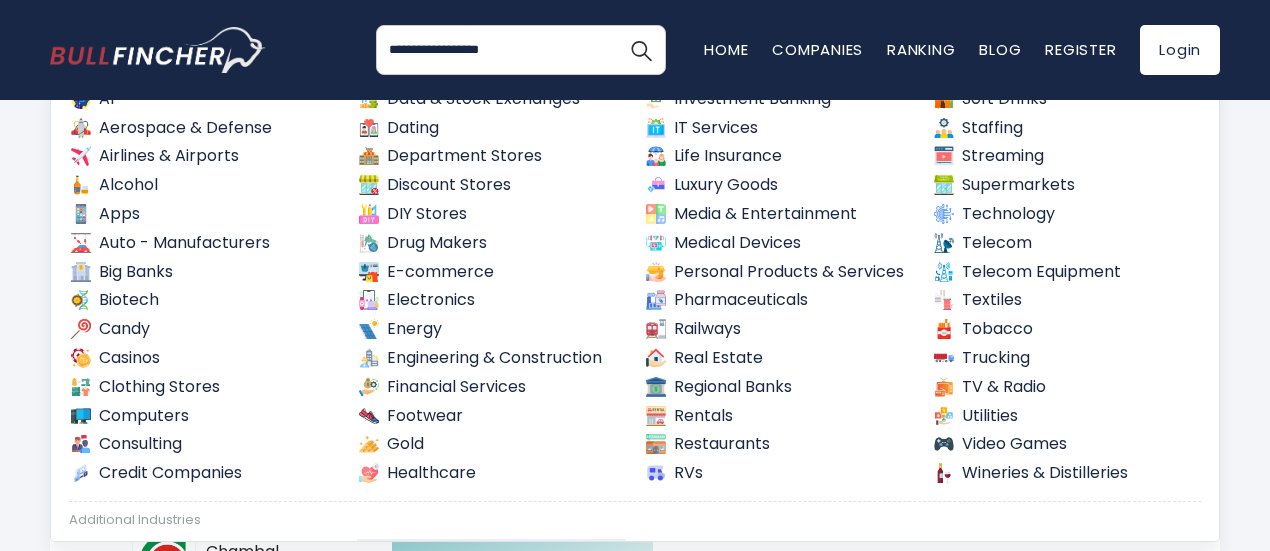 click on "**********" at bounding box center (521, 50) 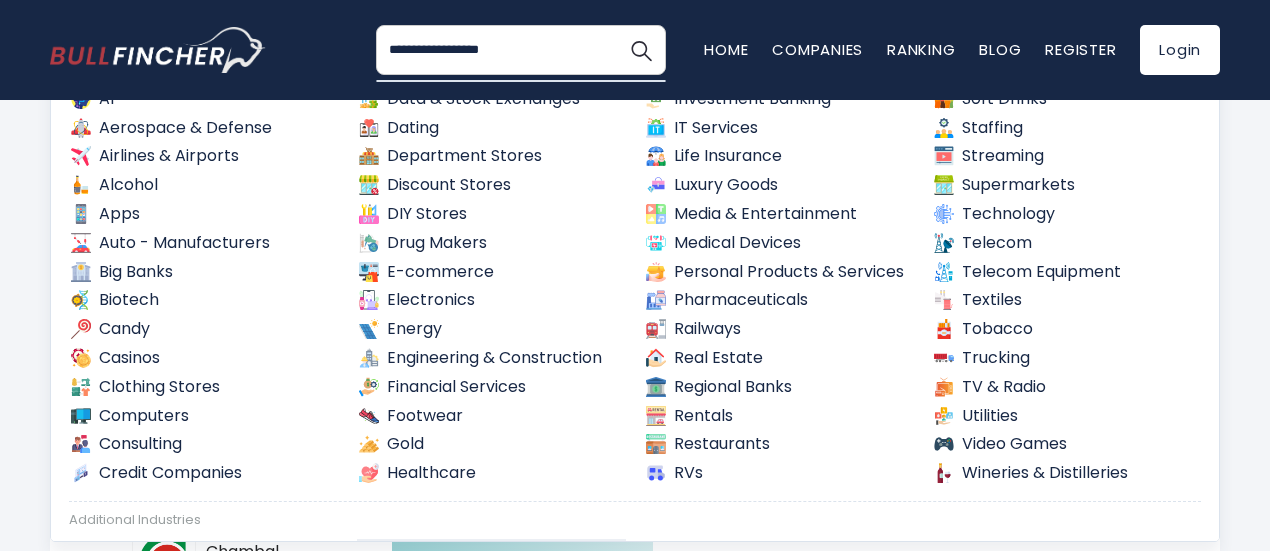 click on "**********" at bounding box center [521, 50] 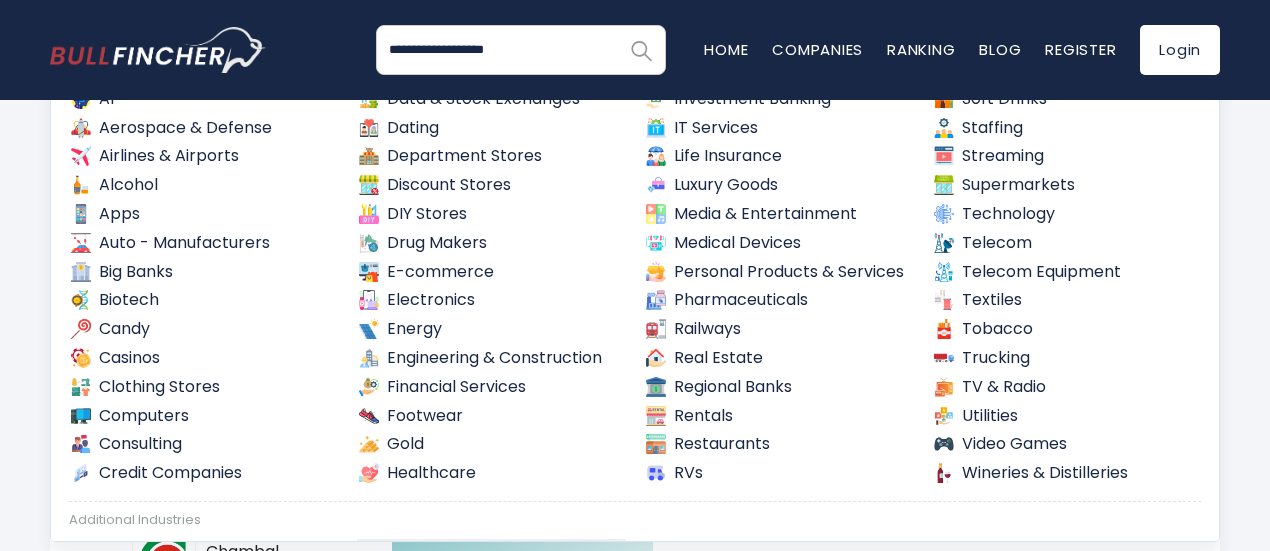 type on "**********" 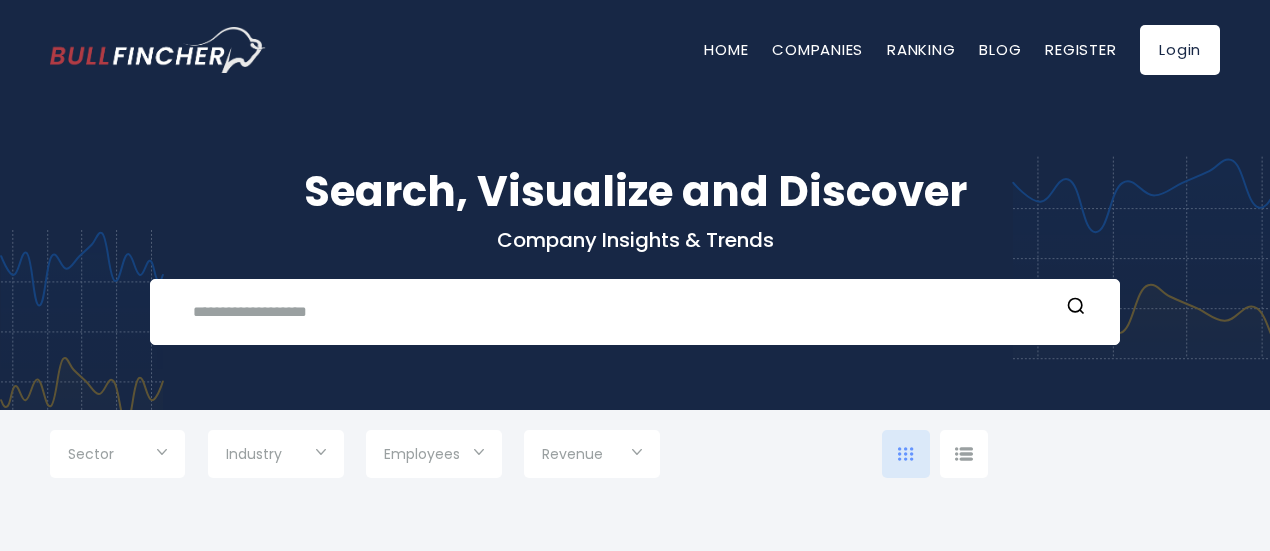 scroll, scrollTop: 0, scrollLeft: 0, axis: both 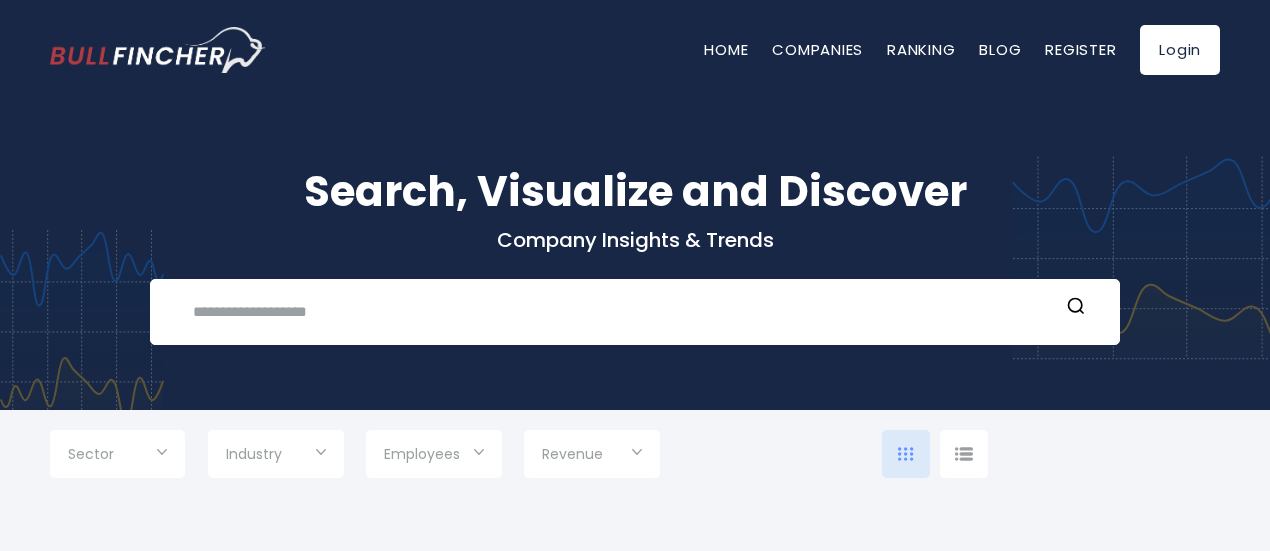click at bounding box center (275, 456) 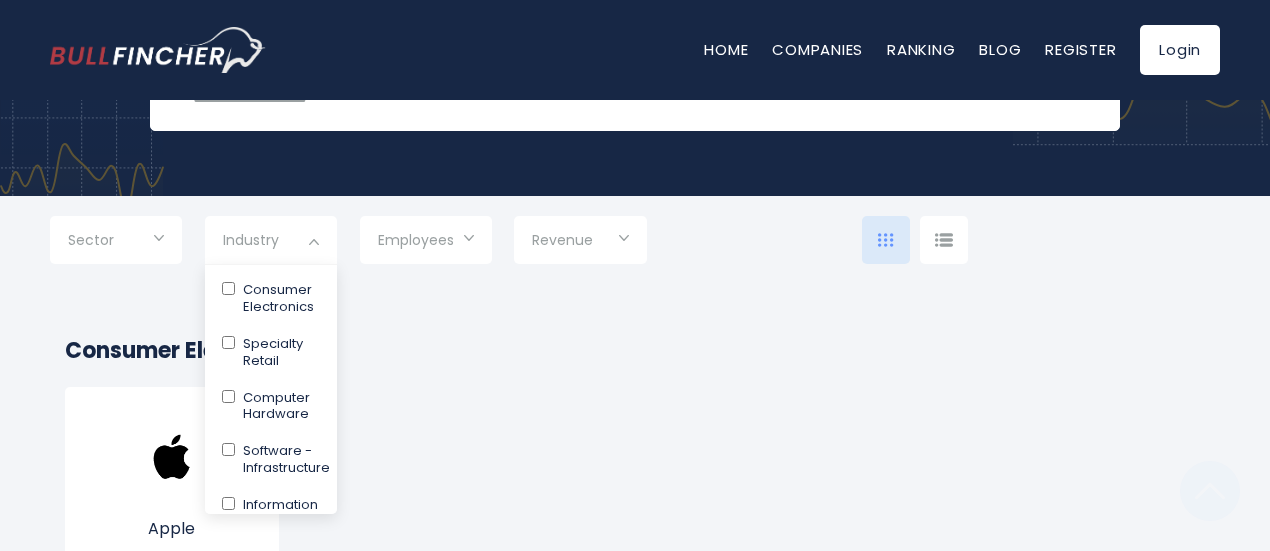 scroll, scrollTop: 360, scrollLeft: 0, axis: vertical 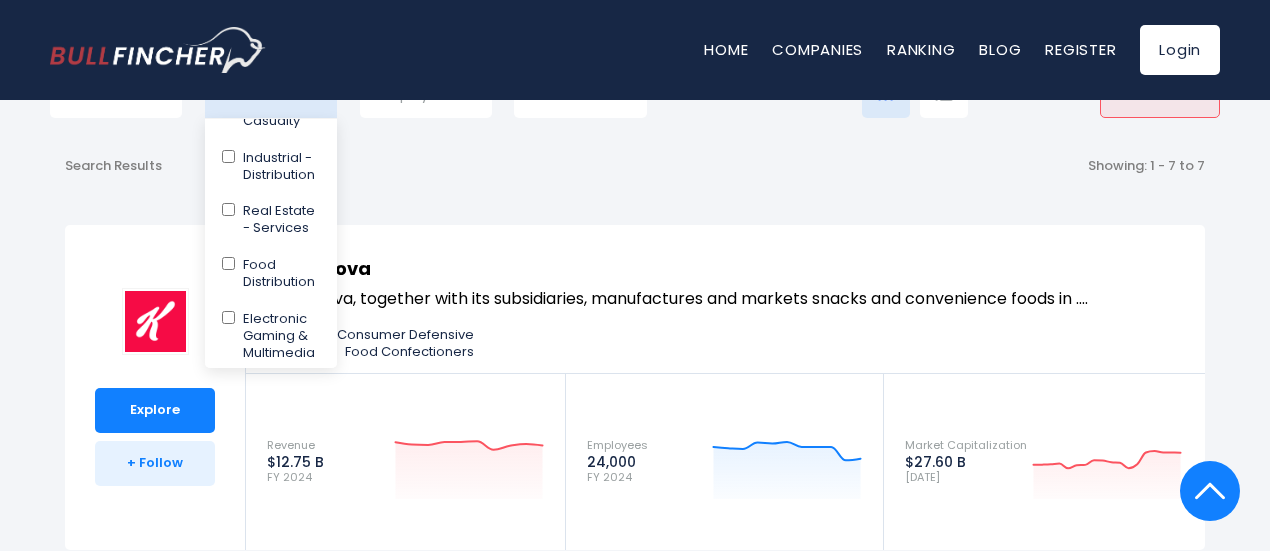 click on "Food Distribution" at bounding box center [271, 274] 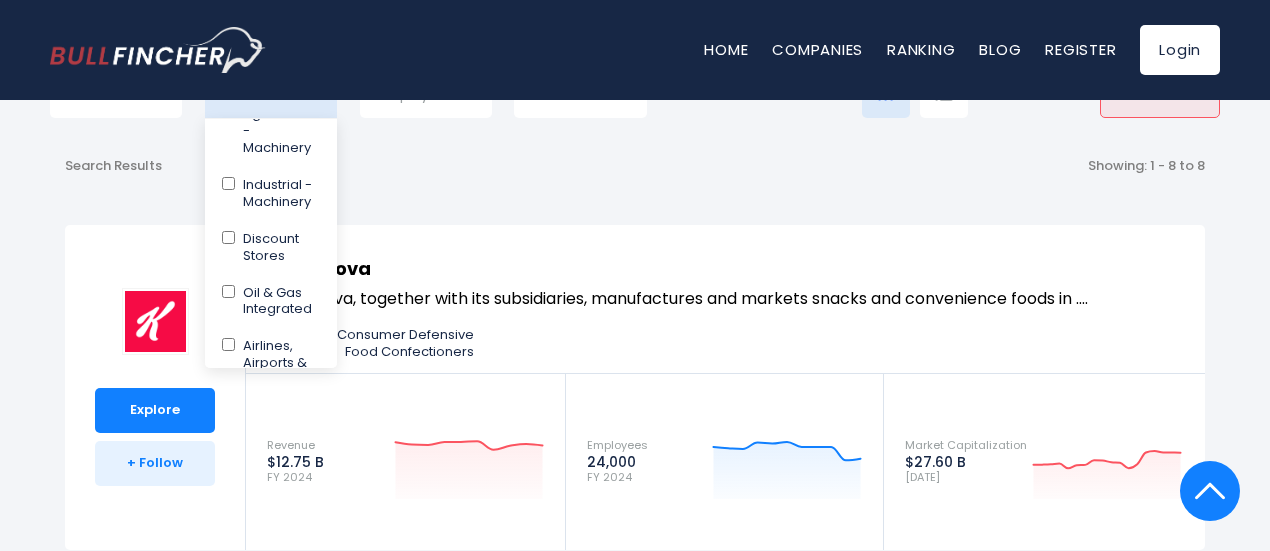 scroll, scrollTop: 1846, scrollLeft: 0, axis: vertical 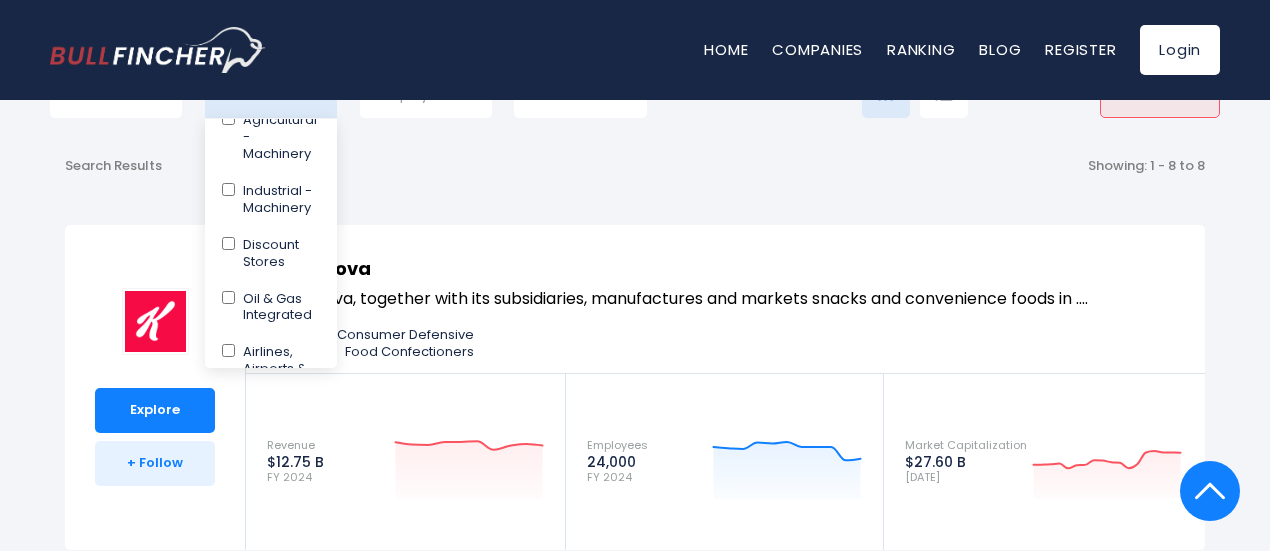 click at bounding box center [635, 275] 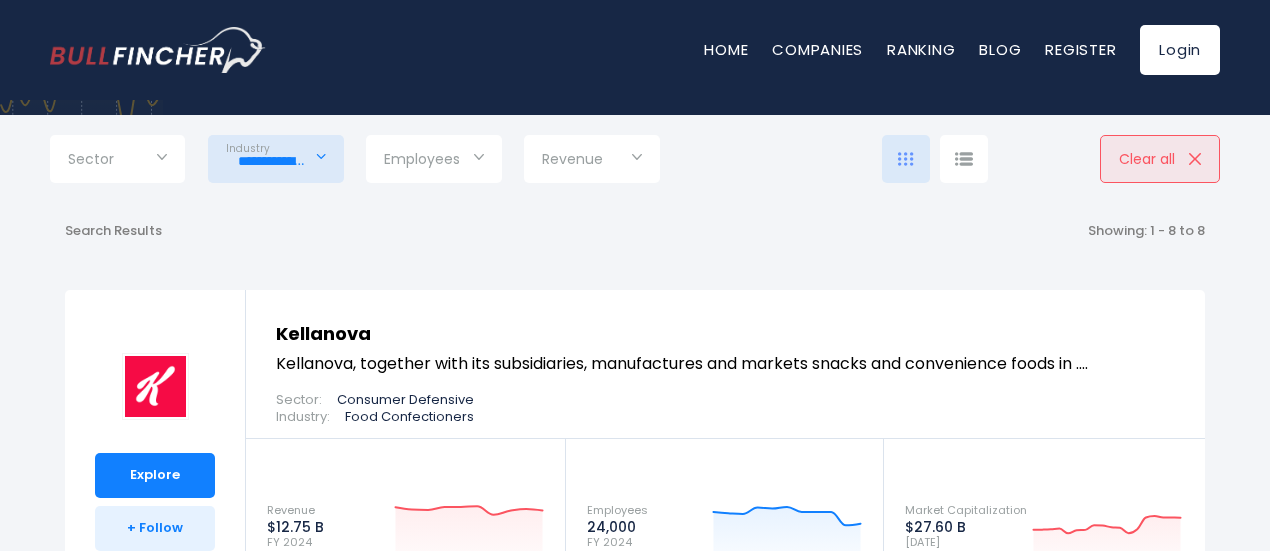 scroll, scrollTop: 258, scrollLeft: 0, axis: vertical 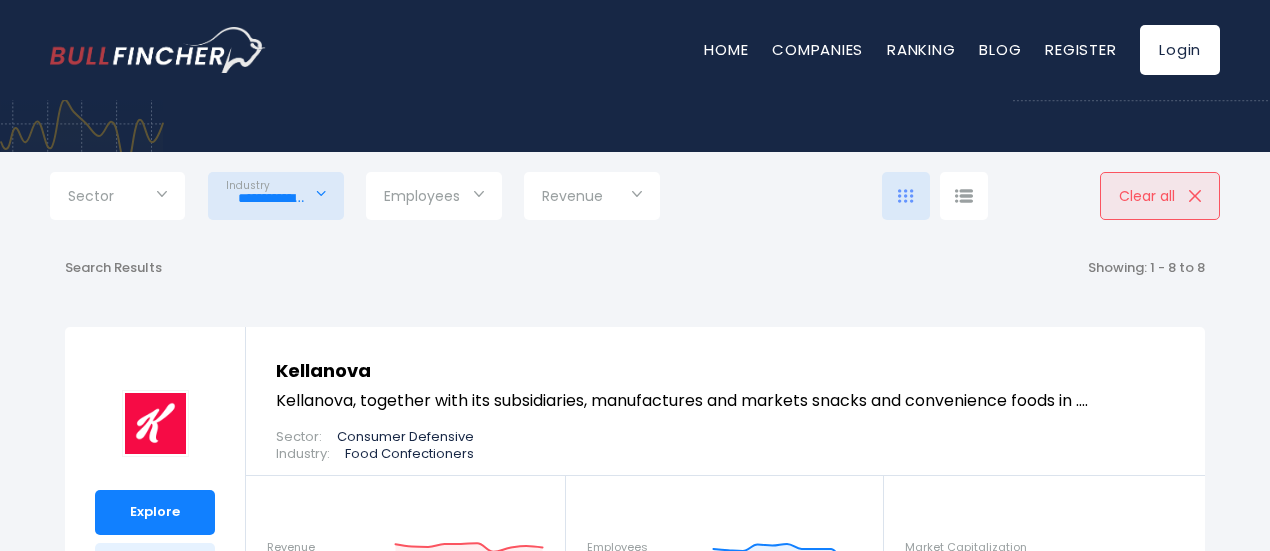 click on "Sector" at bounding box center [117, 196] 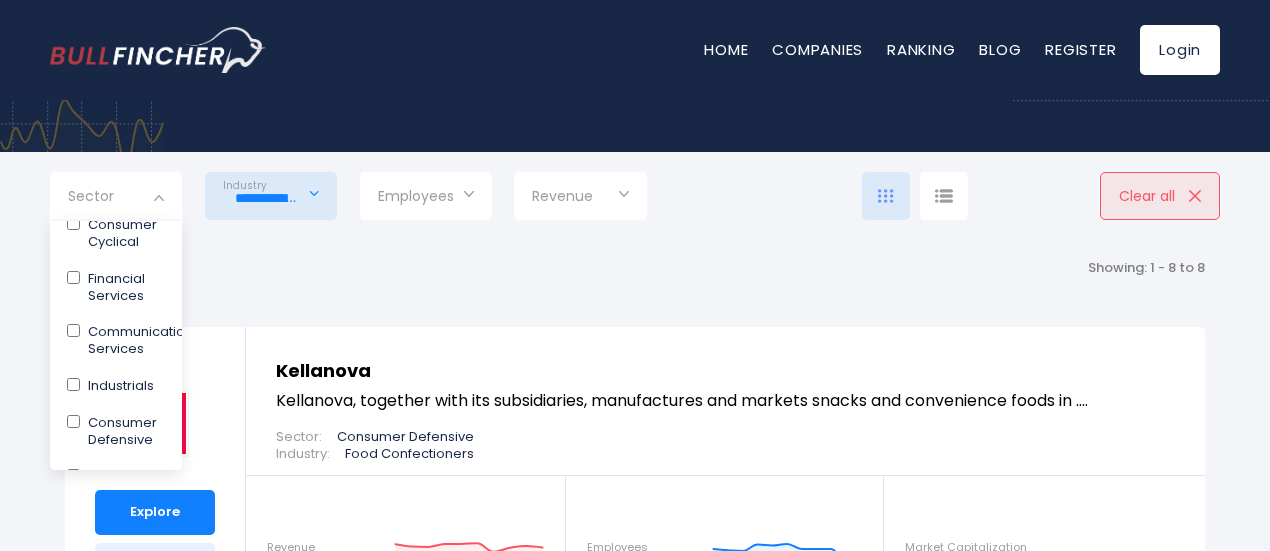 scroll, scrollTop: 63, scrollLeft: 0, axis: vertical 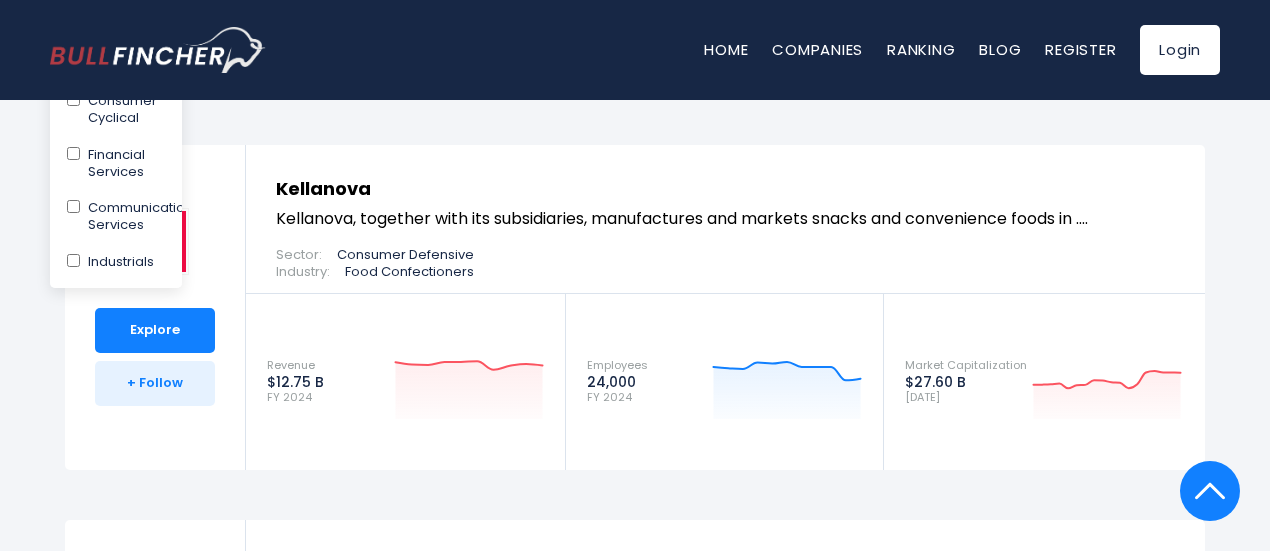 type on "**********" 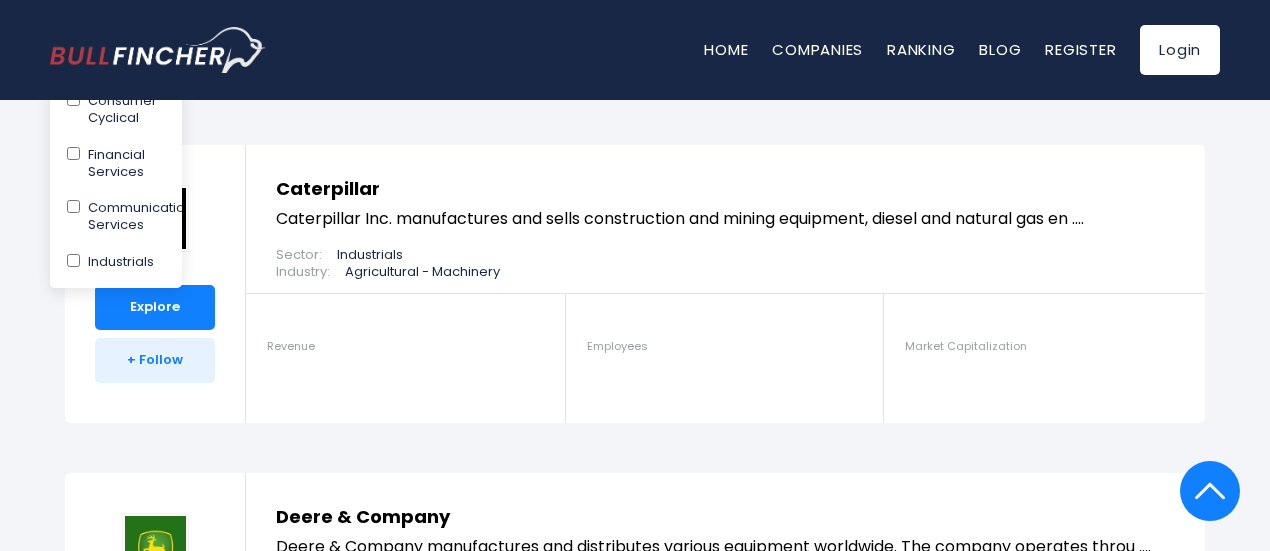 click at bounding box center (635, 275) 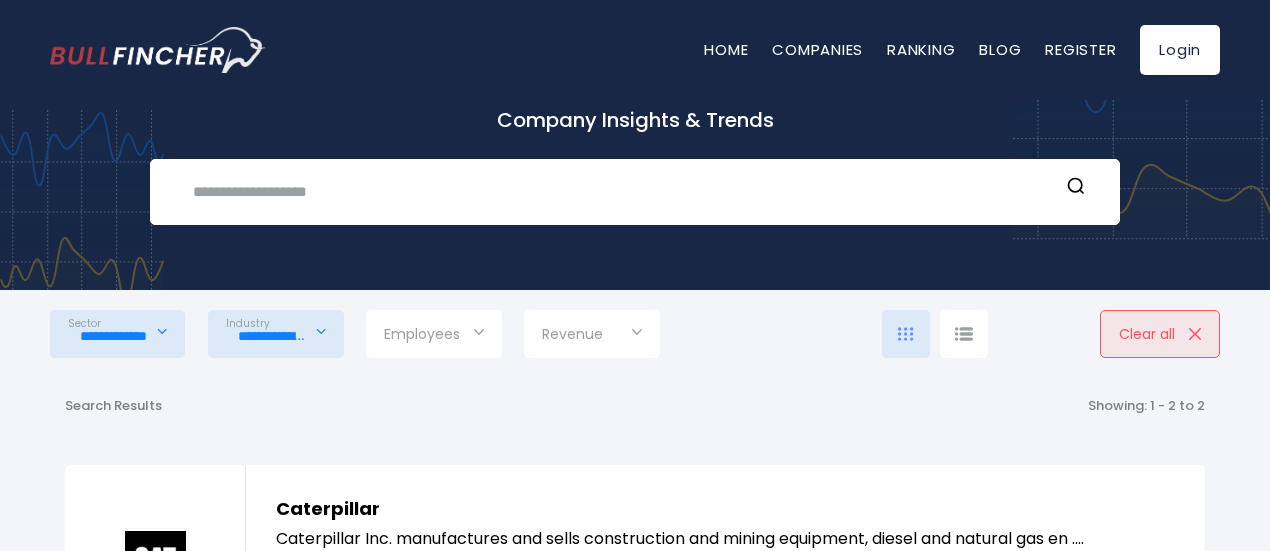 scroll, scrollTop: 160, scrollLeft: 0, axis: vertical 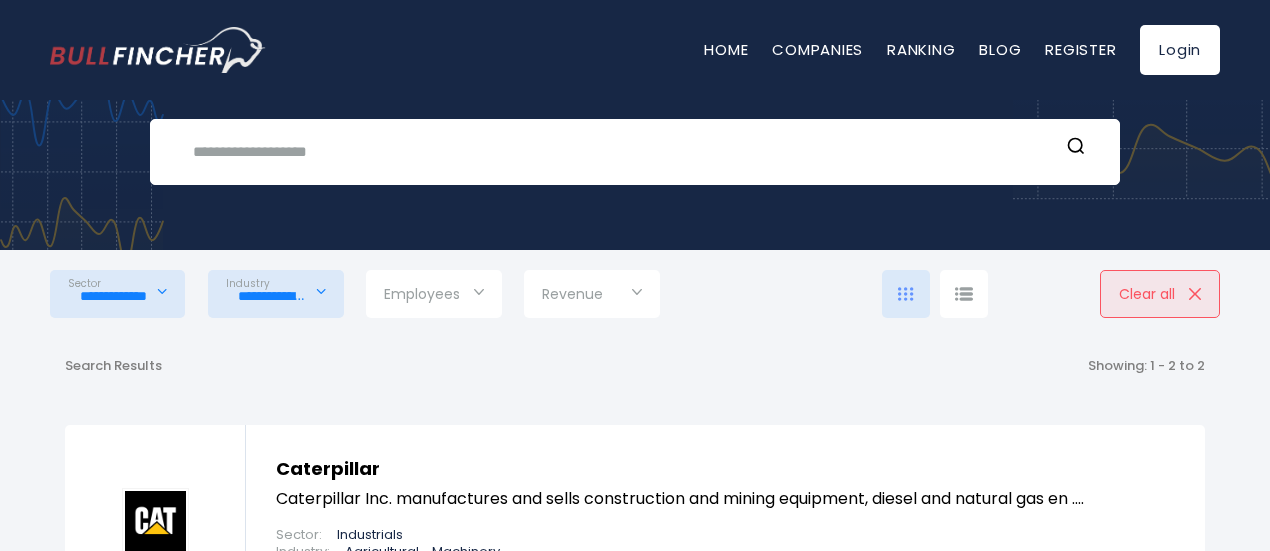 click on "Employees" at bounding box center [422, 294] 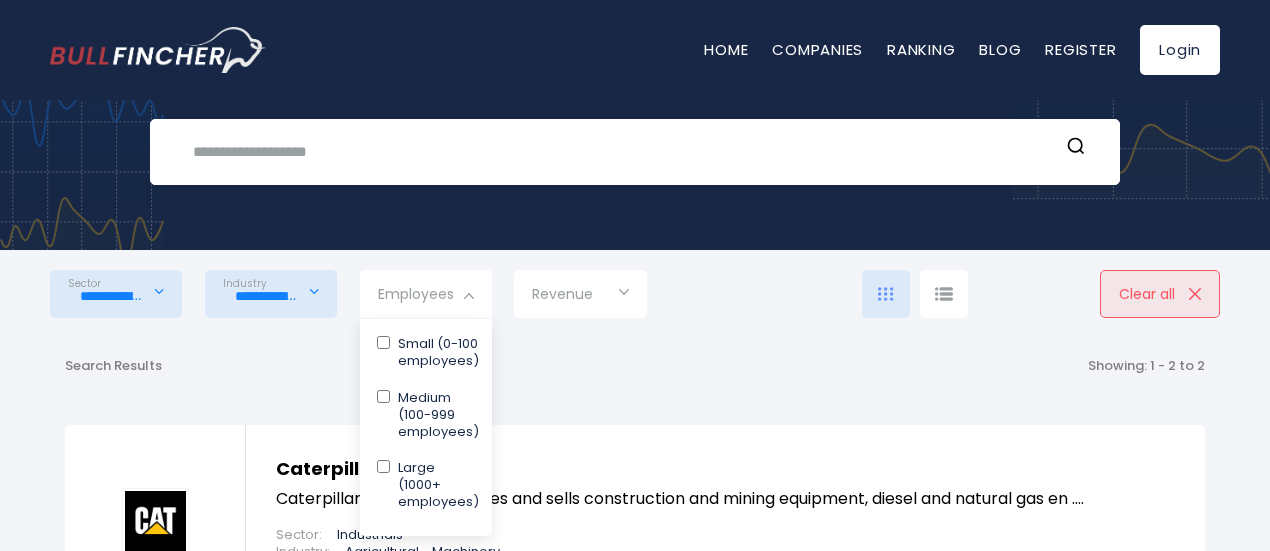 click on "Large (1000+ employees)" at bounding box center (434, 485) 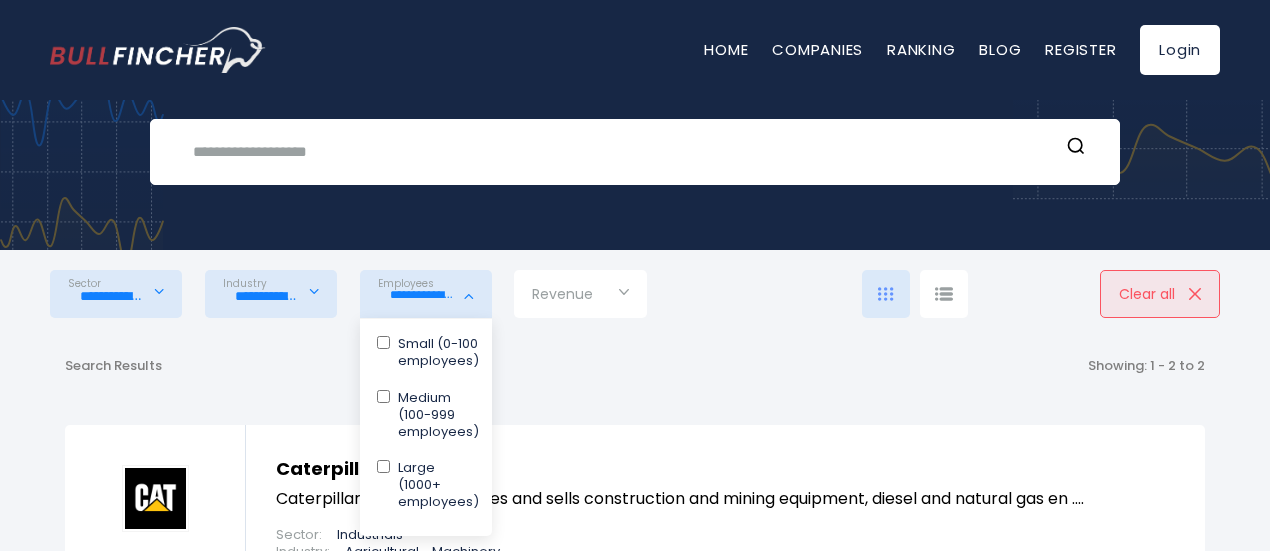 click at bounding box center [635, 275] 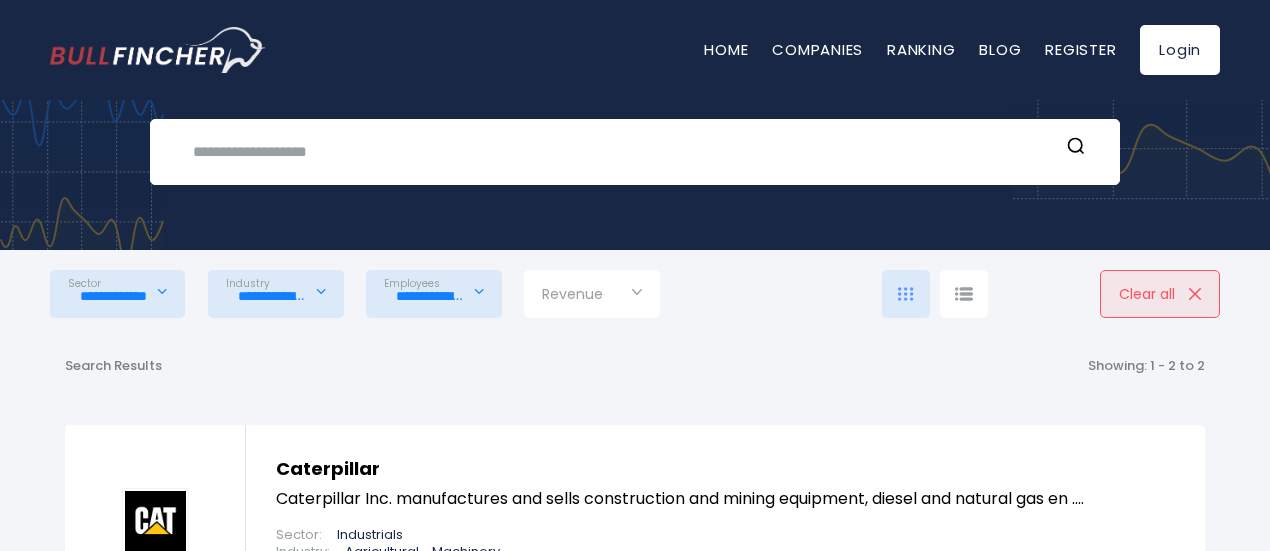 click on "Revenue" at bounding box center (591, 294) 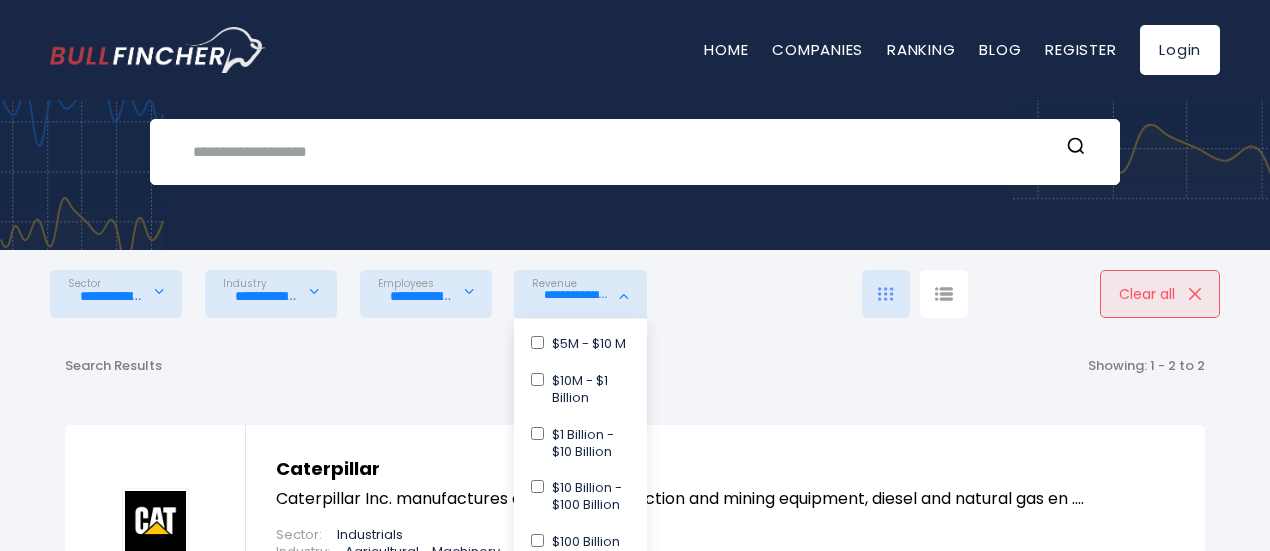 type on "**********" 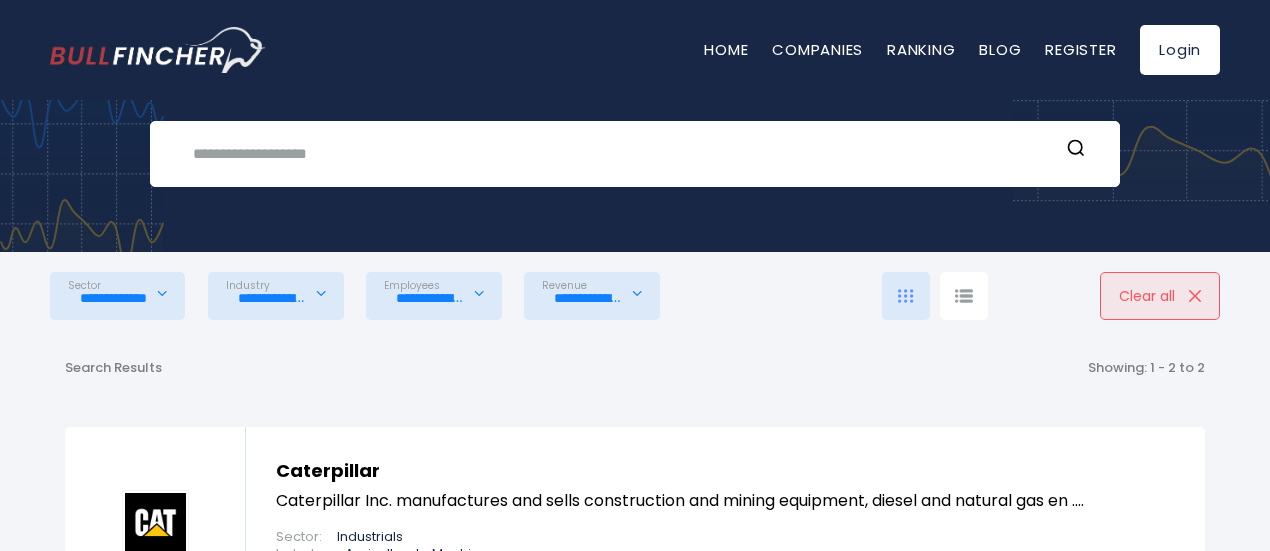 scroll, scrollTop: 0, scrollLeft: 0, axis: both 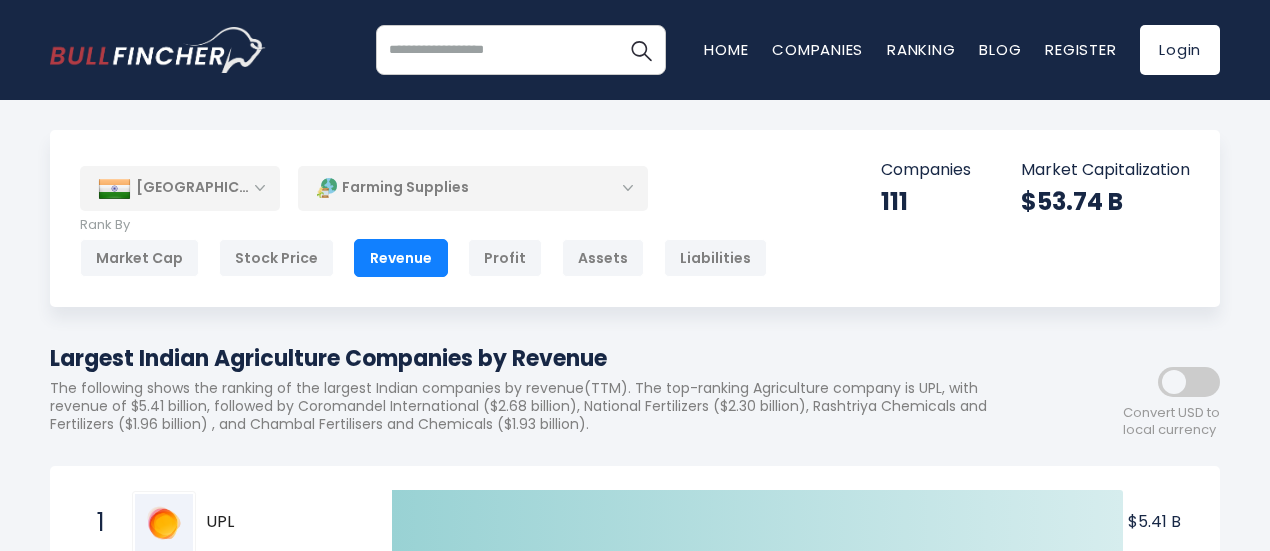click on "Farming Supplies" at bounding box center (473, 188) 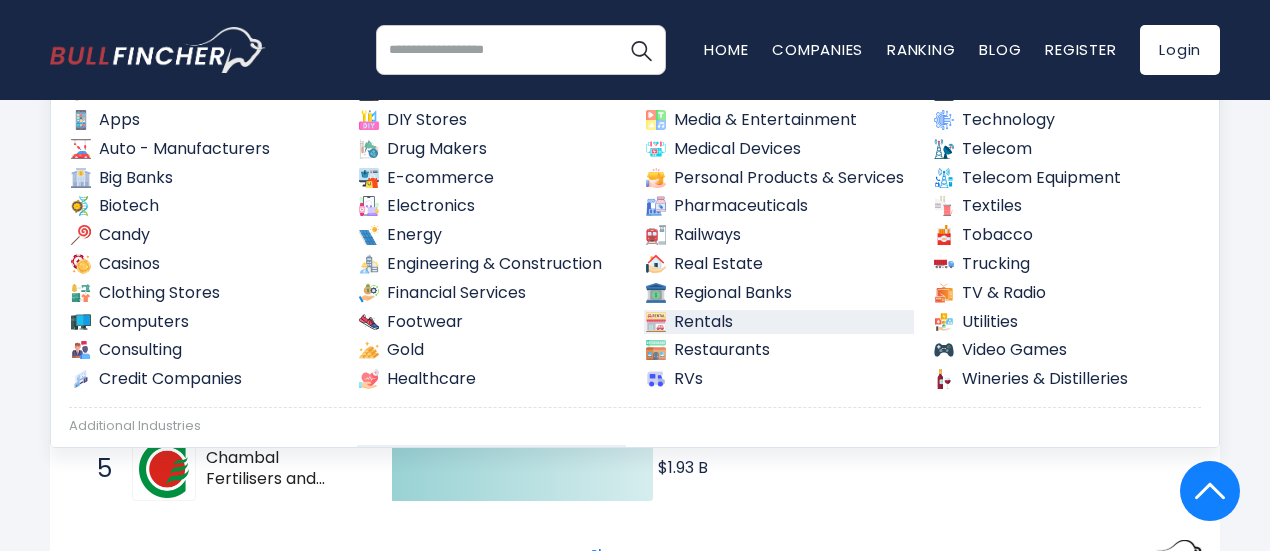 scroll, scrollTop: 400, scrollLeft: 0, axis: vertical 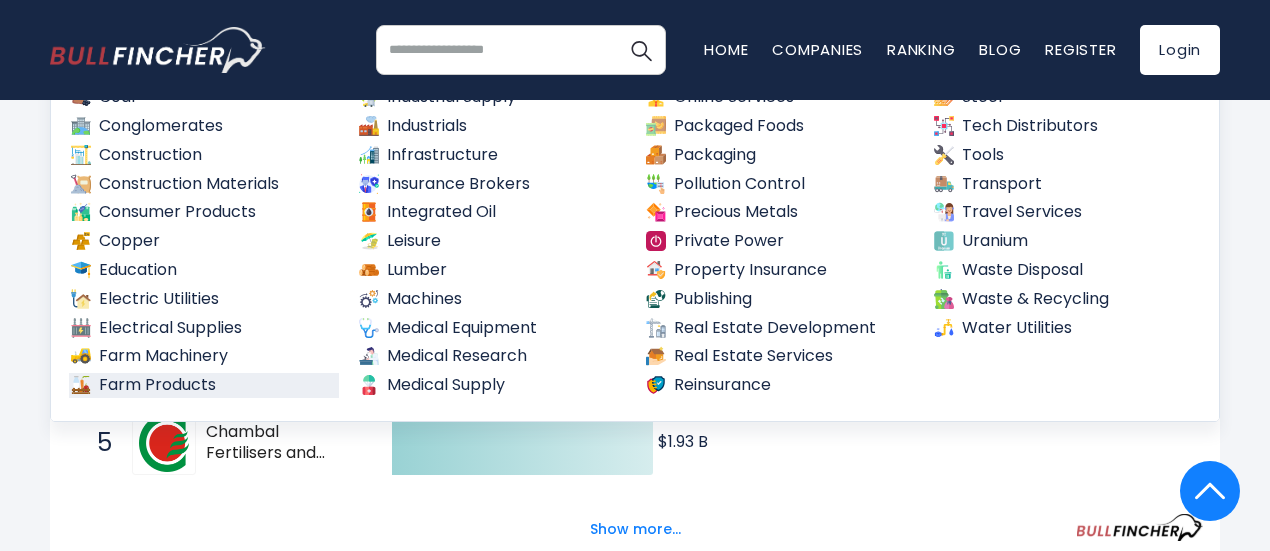 click on "Farm Products" at bounding box center [204, 385] 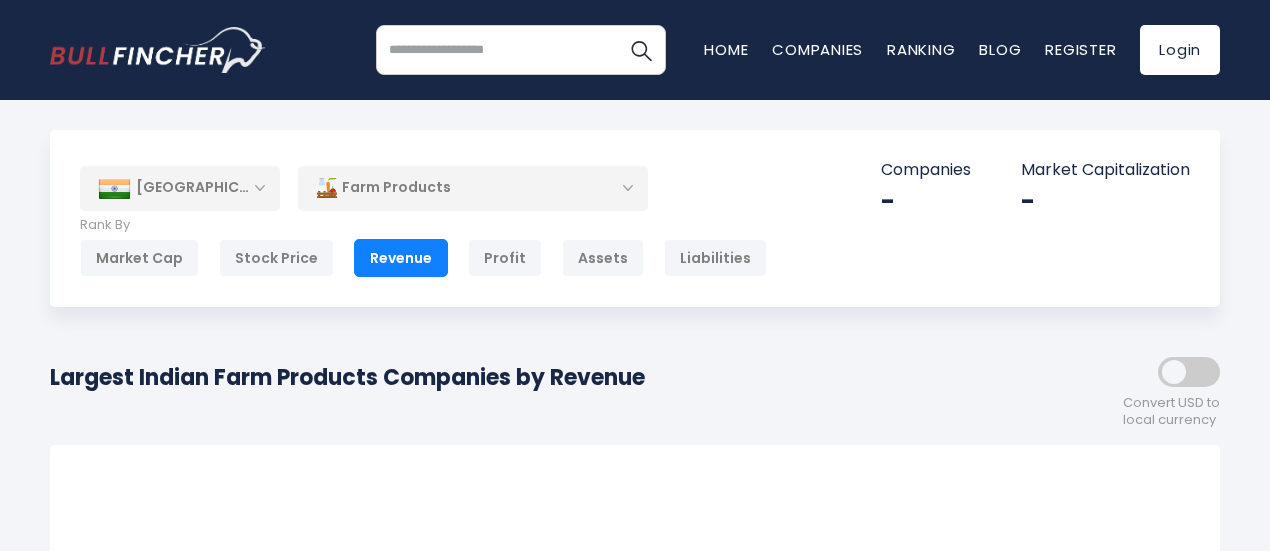 scroll, scrollTop: 0, scrollLeft: 0, axis: both 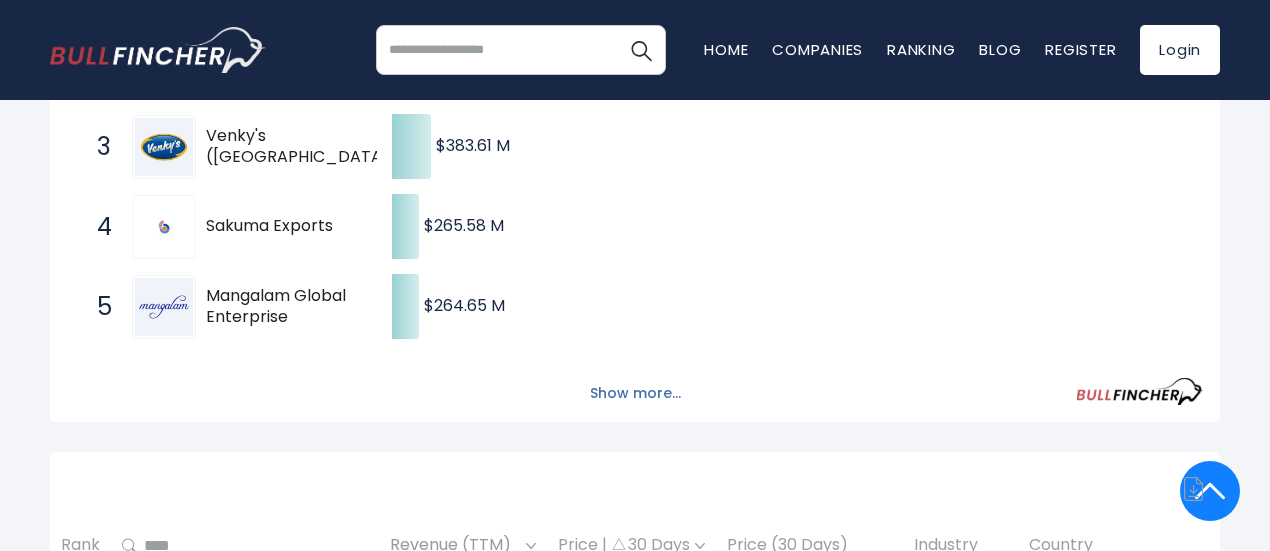 click on "Show more..." at bounding box center (635, 393) 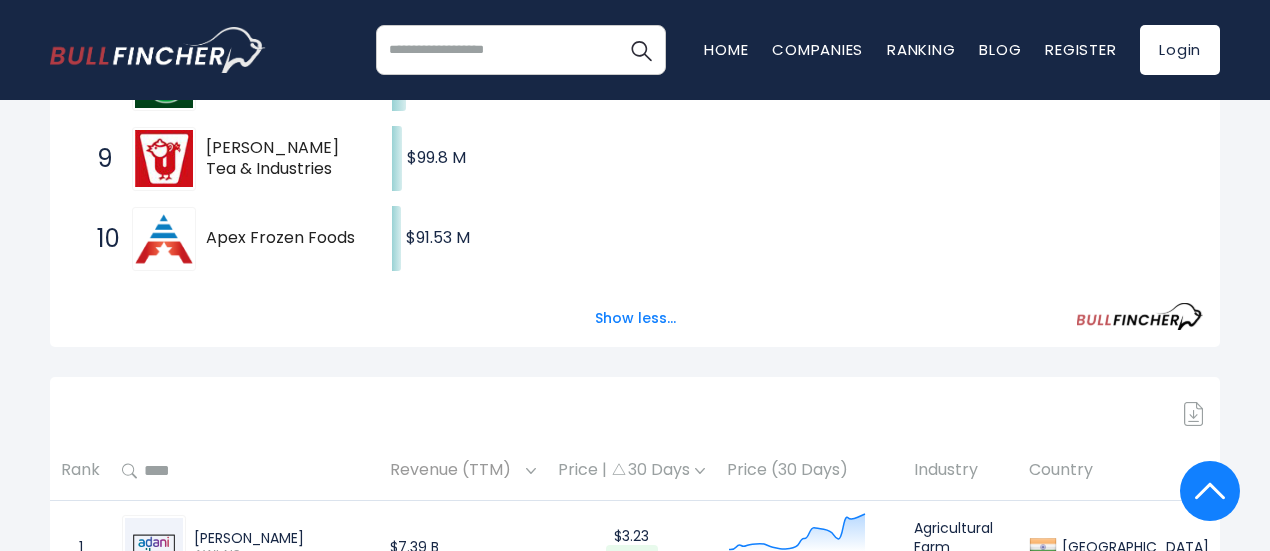 scroll, scrollTop: 1033, scrollLeft: 0, axis: vertical 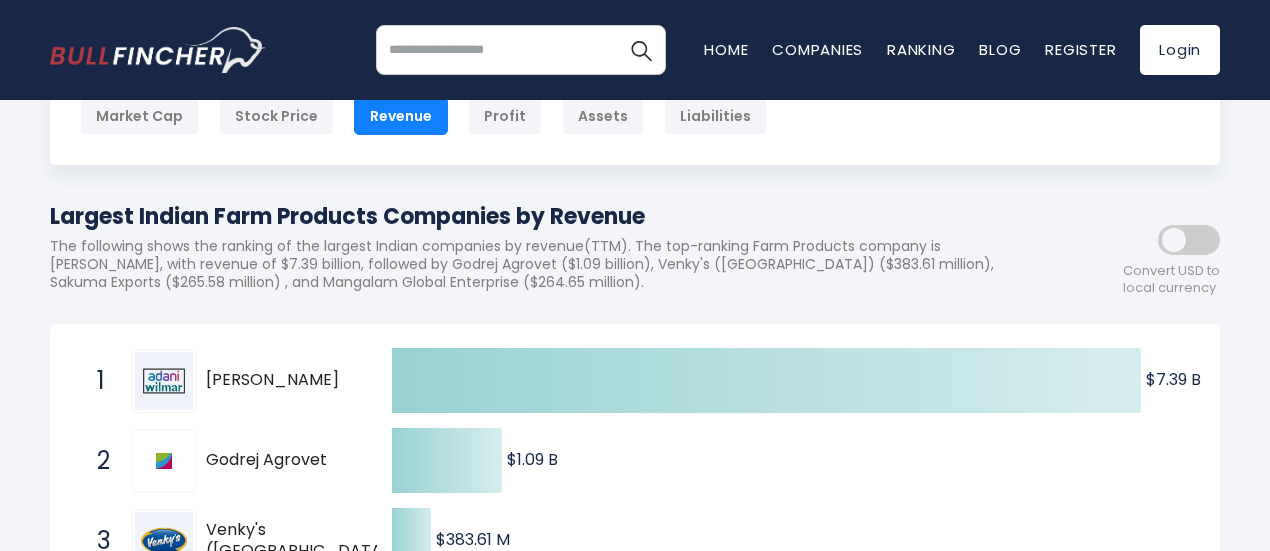 click at bounding box center (521, 50) 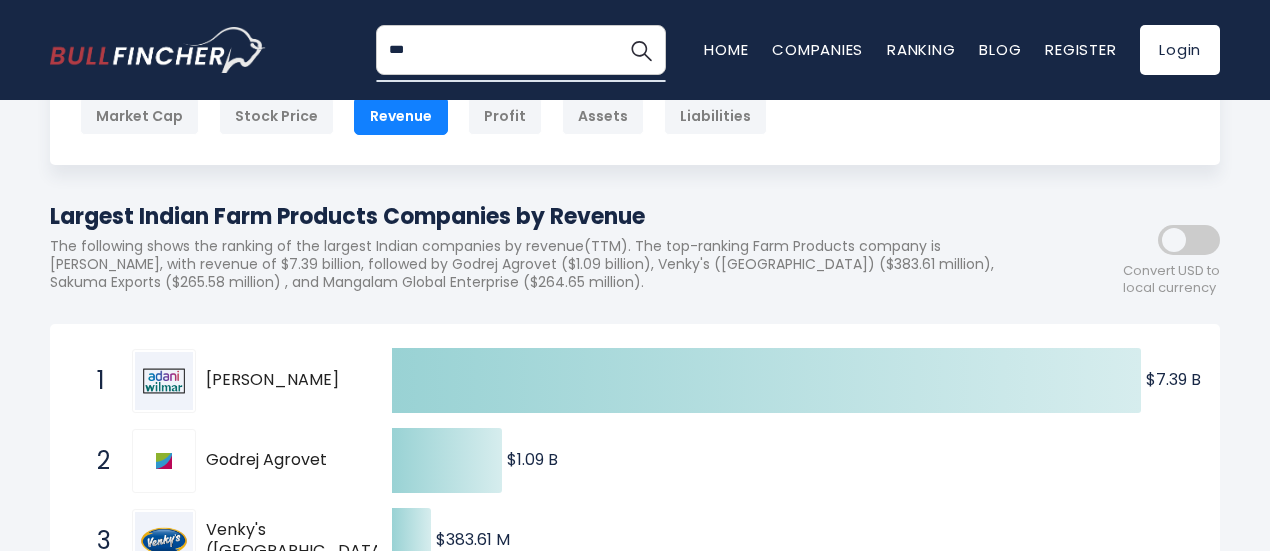 type on "***" 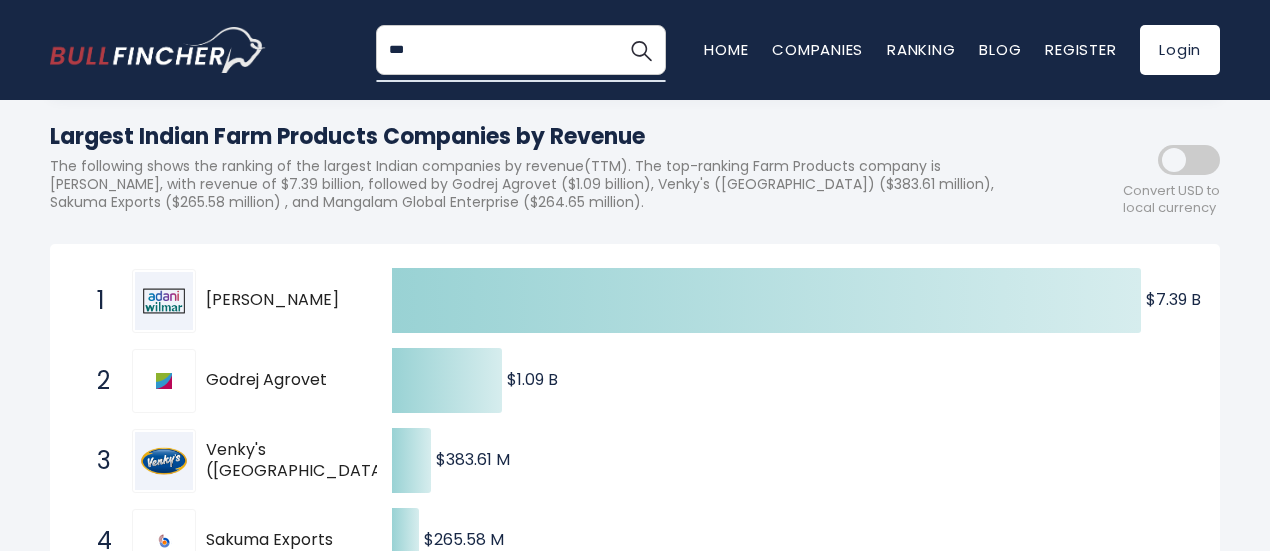 scroll, scrollTop: 262, scrollLeft: 0, axis: vertical 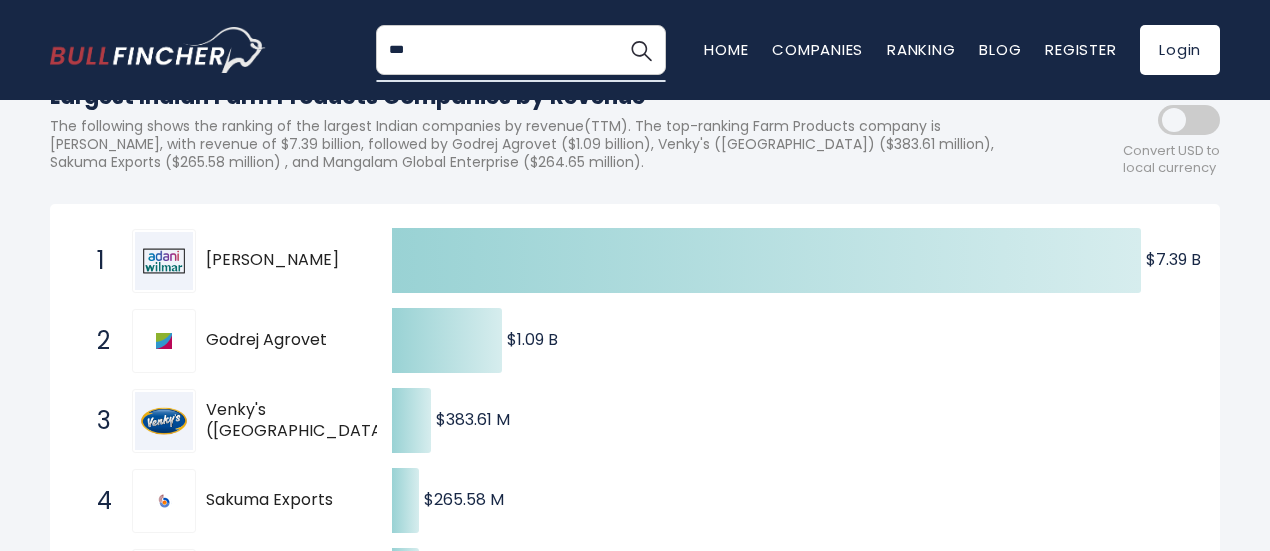 drag, startPoint x: 79, startPoint y: 277, endPoint x: 796, endPoint y: 597, distance: 785.16815 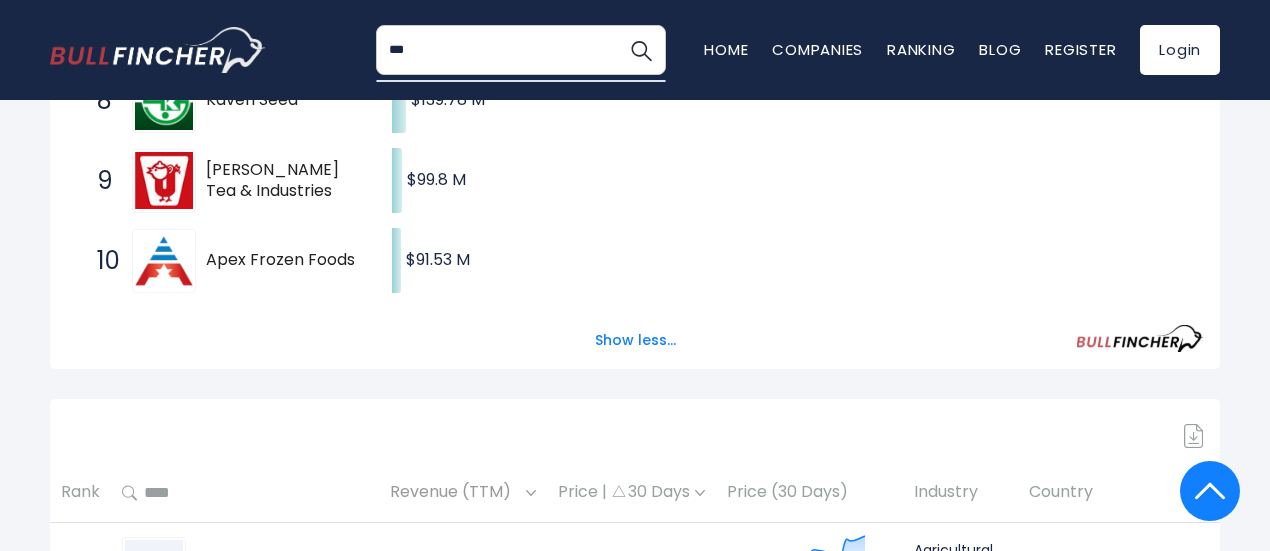 scroll, scrollTop: 942, scrollLeft: 0, axis: vertical 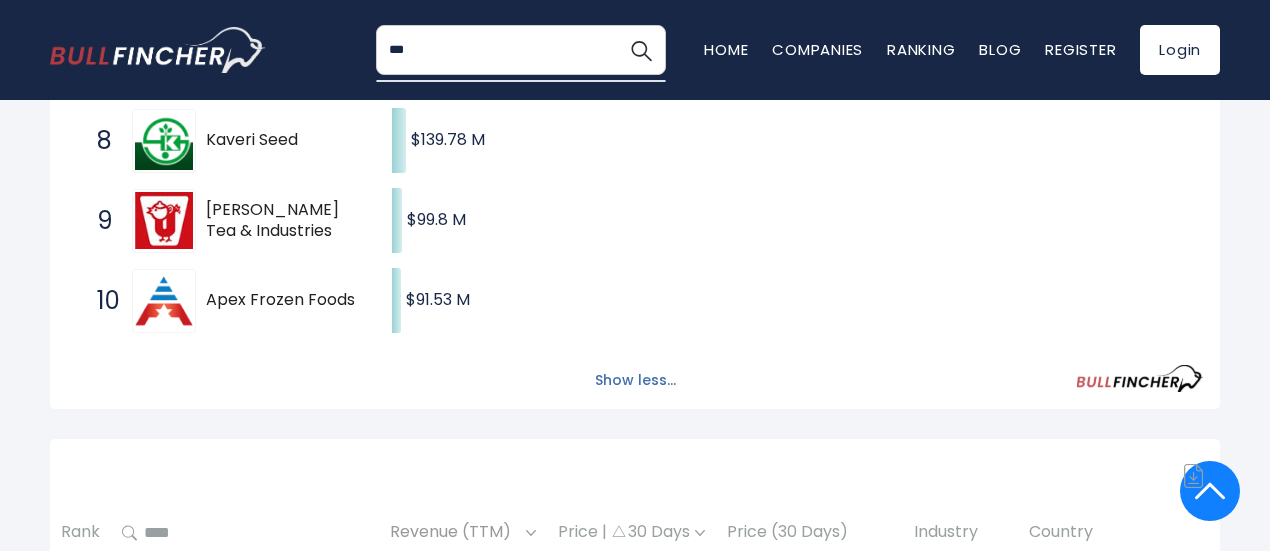 click on "Show less..." at bounding box center (635, 380) 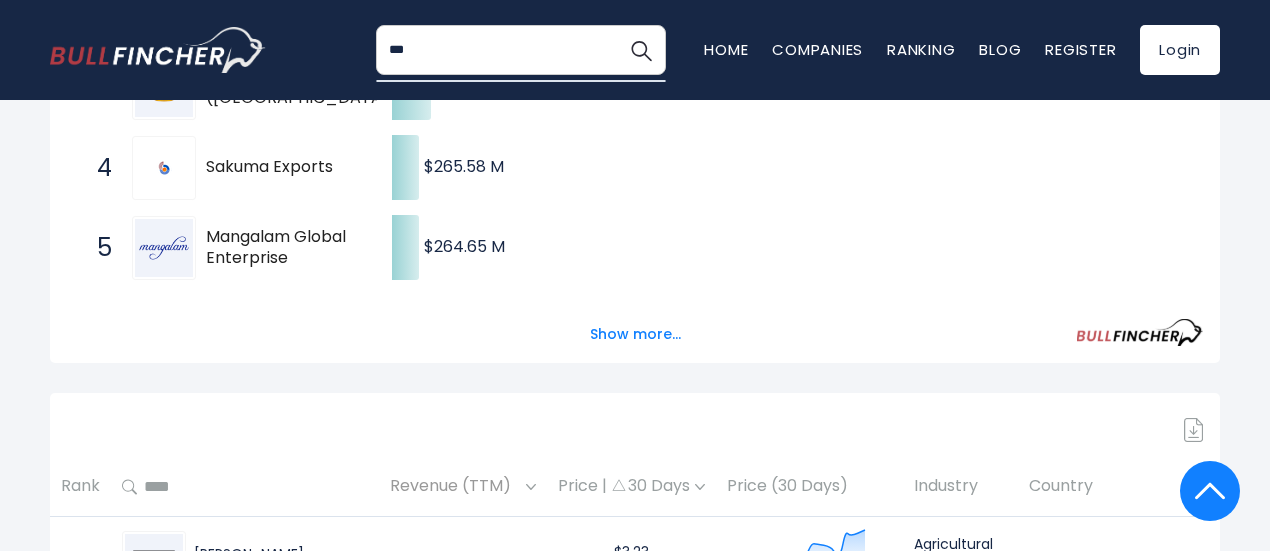scroll, scrollTop: 600, scrollLeft: 0, axis: vertical 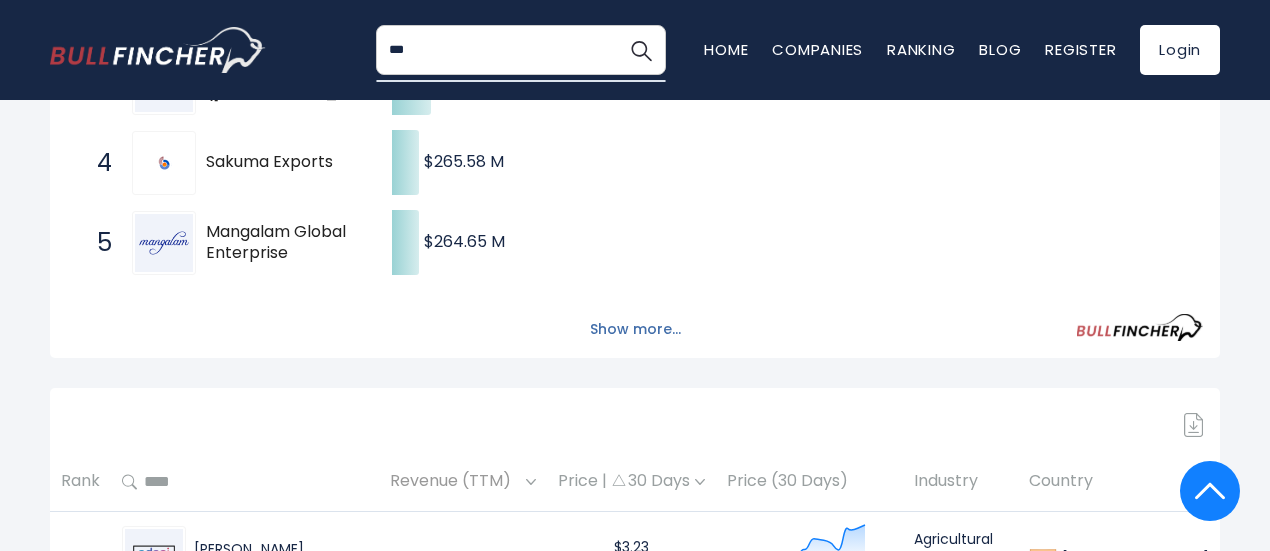 click on "Show more..." at bounding box center [635, 329] 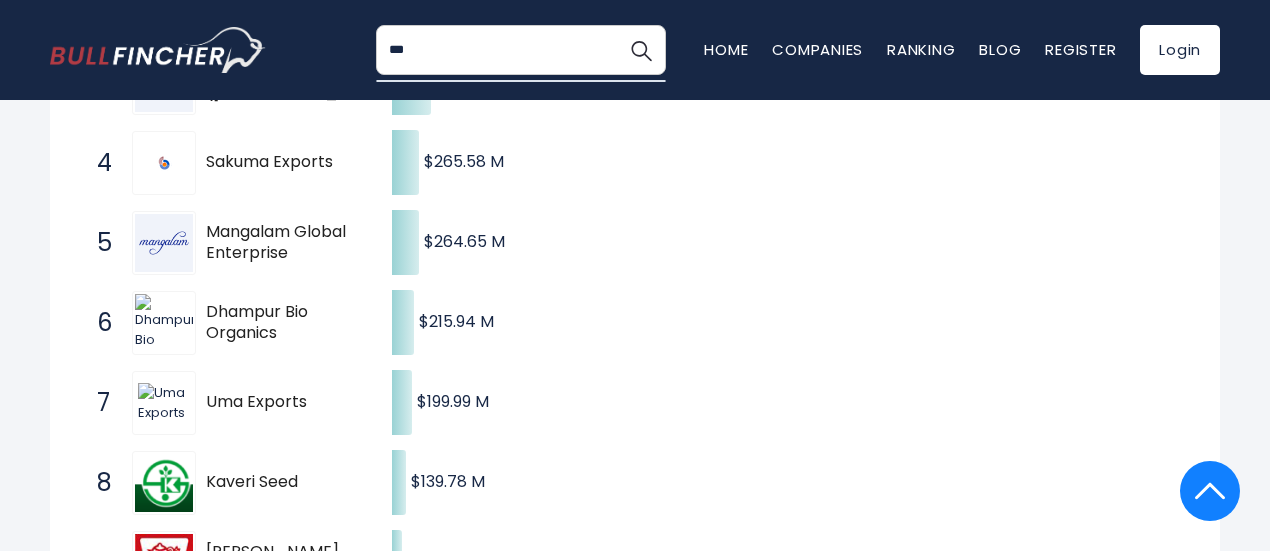 type 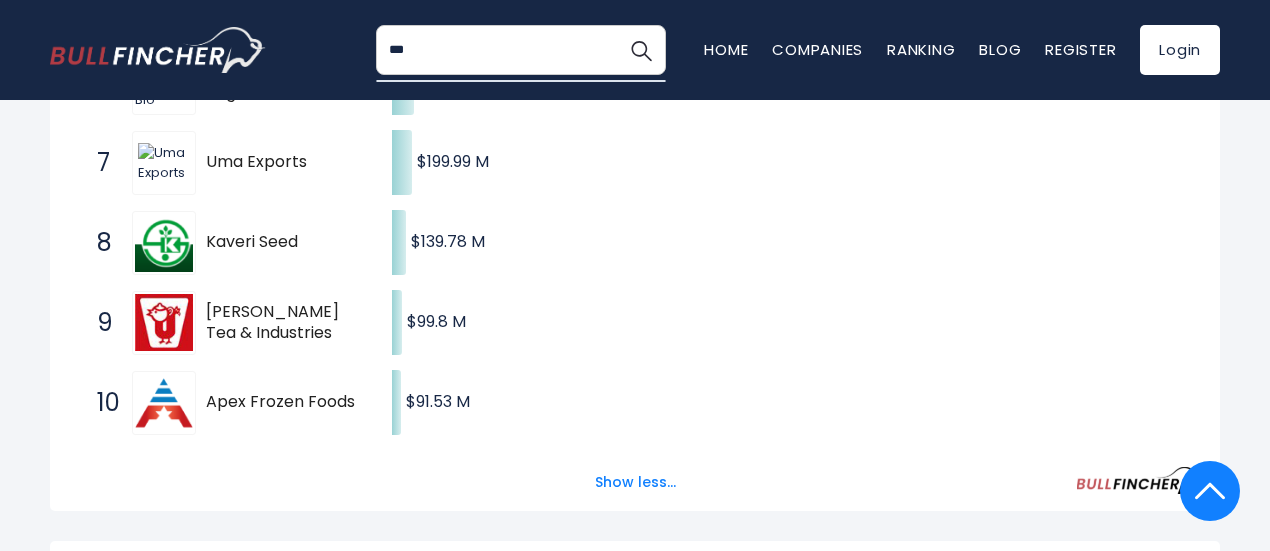 scroll, scrollTop: 880, scrollLeft: 0, axis: vertical 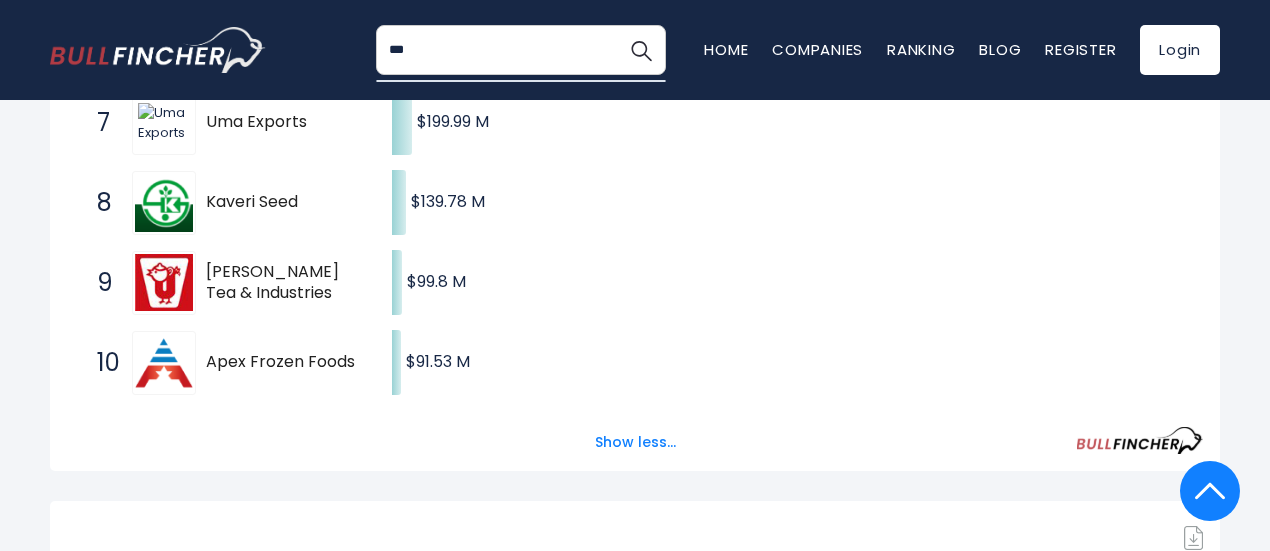 drag, startPoint x: 470, startPoint y: 366, endPoint x: 236, endPoint y: 341, distance: 235.33168 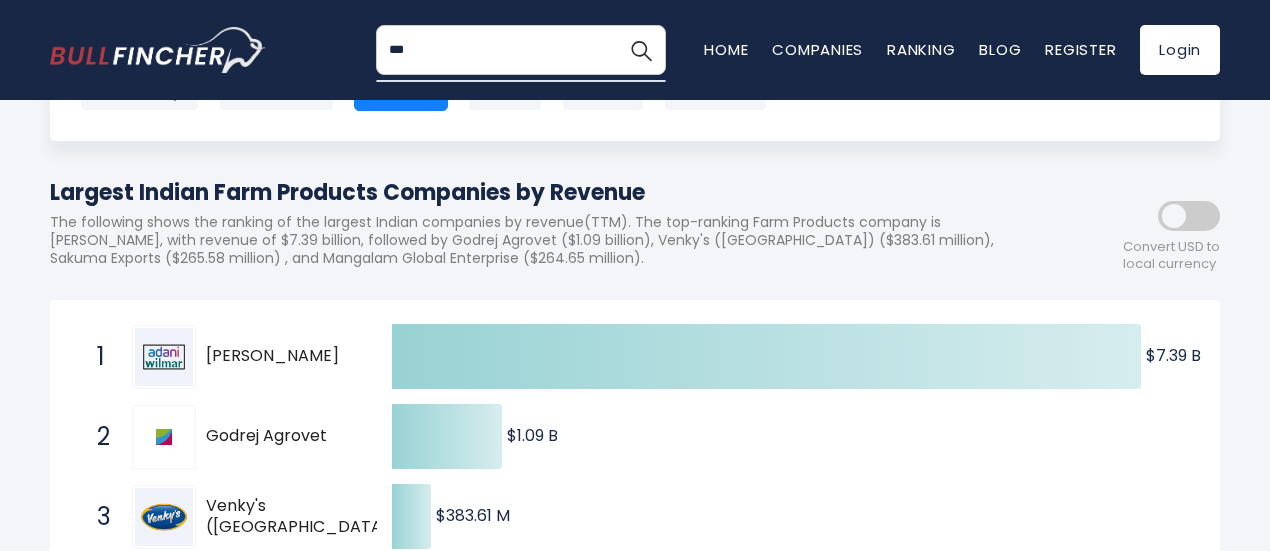 scroll, scrollTop: 200, scrollLeft: 0, axis: vertical 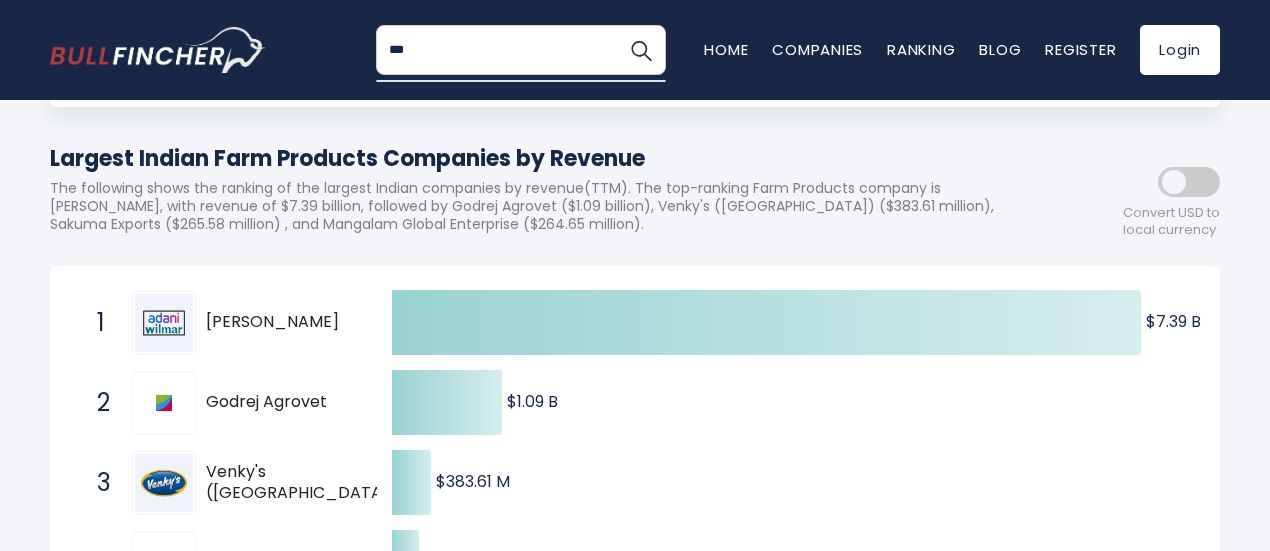 drag, startPoint x: 95, startPoint y: 325, endPoint x: 350, endPoint y: 323, distance: 255.00784 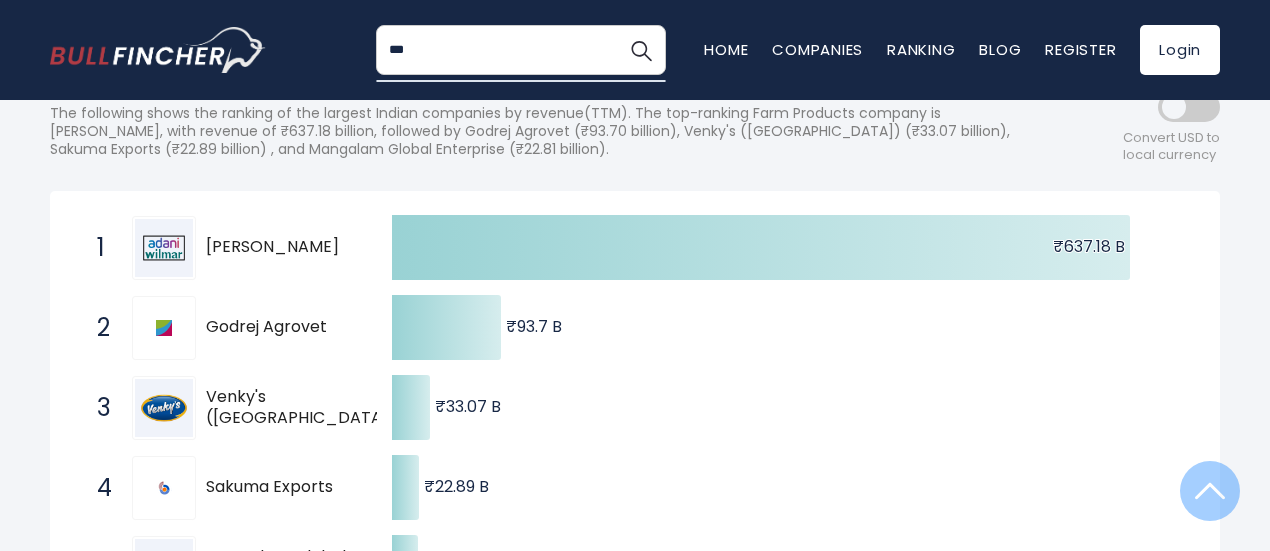scroll, scrollTop: 240, scrollLeft: 0, axis: vertical 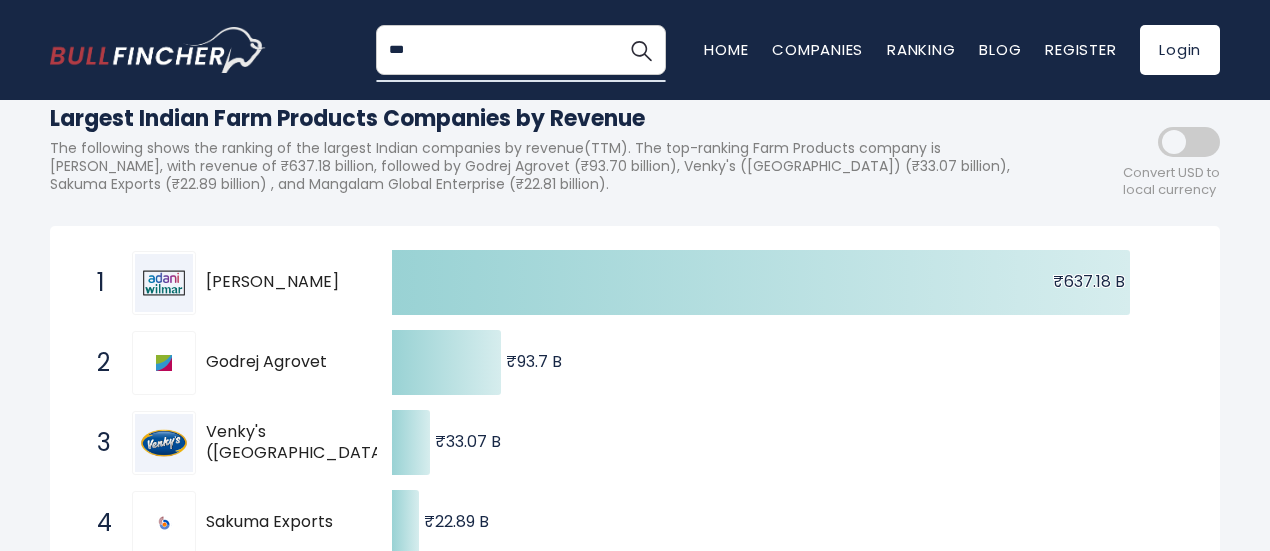 click at bounding box center [1189, 142] 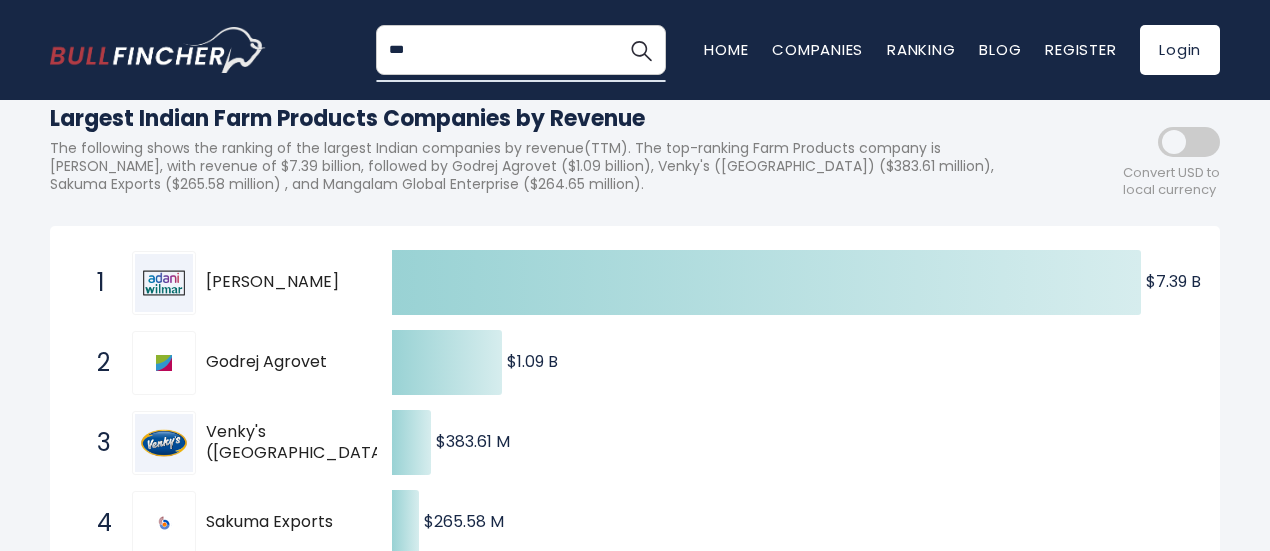 drag, startPoint x: 86, startPoint y: 290, endPoint x: 247, endPoint y: 310, distance: 162.23749 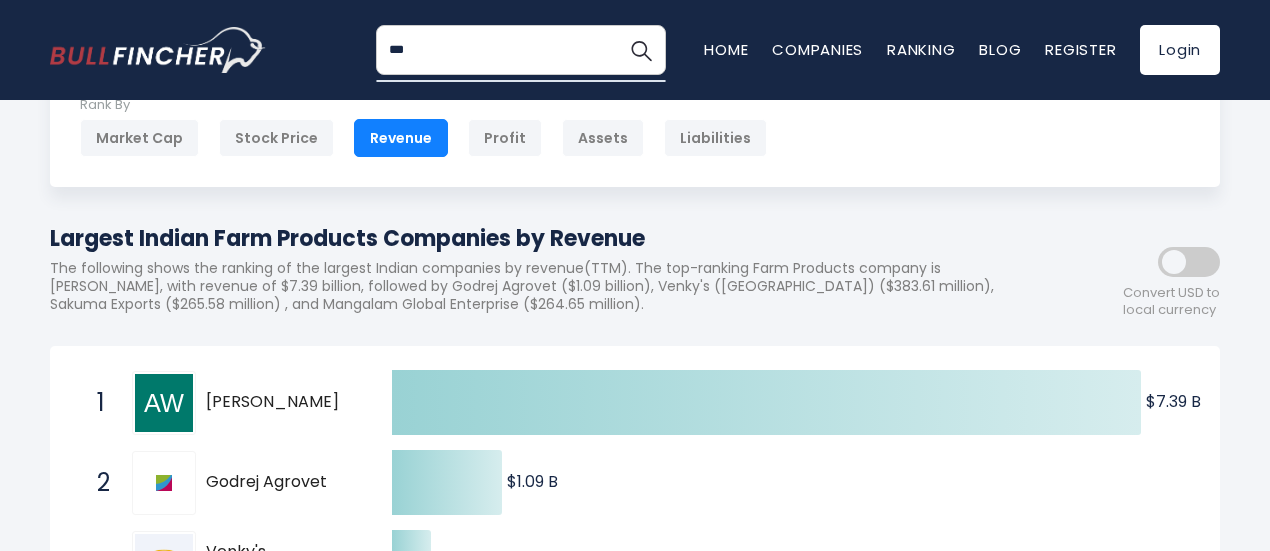 scroll, scrollTop: 160, scrollLeft: 0, axis: vertical 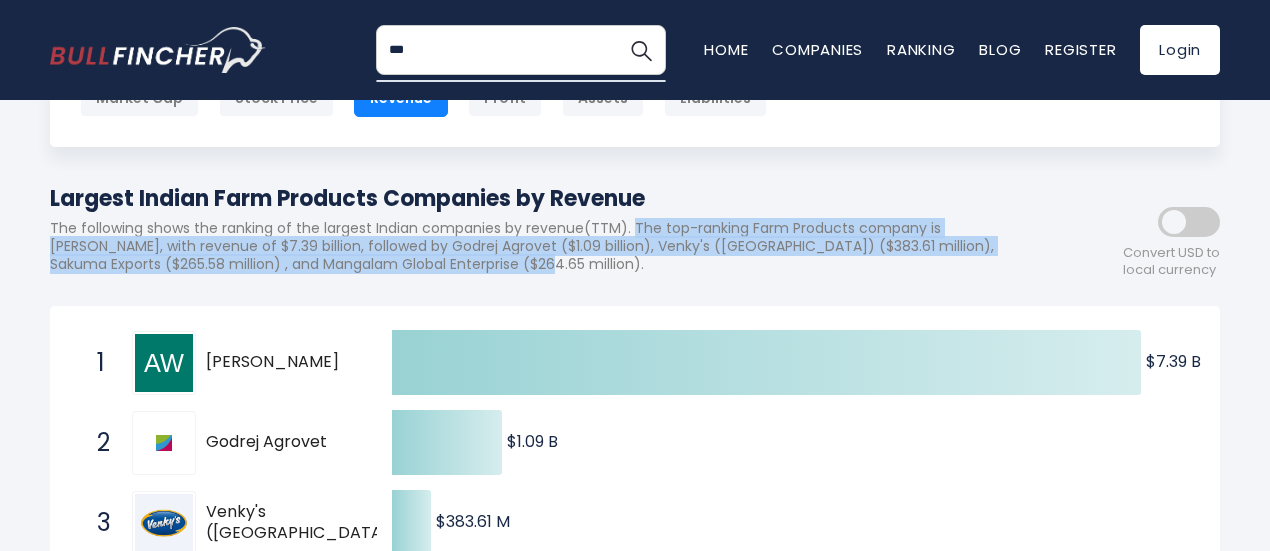 drag, startPoint x: 796, startPoint y: 271, endPoint x: 712, endPoint y: 225, distance: 95.77056 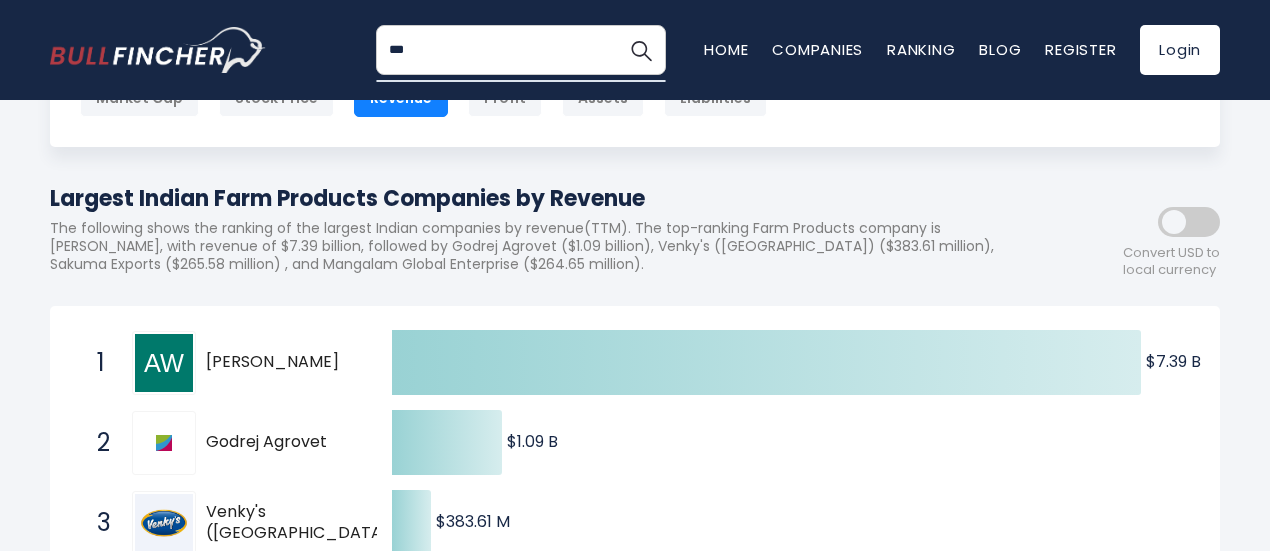 drag, startPoint x: 777, startPoint y: 163, endPoint x: 780, endPoint y: 119, distance: 44.102154 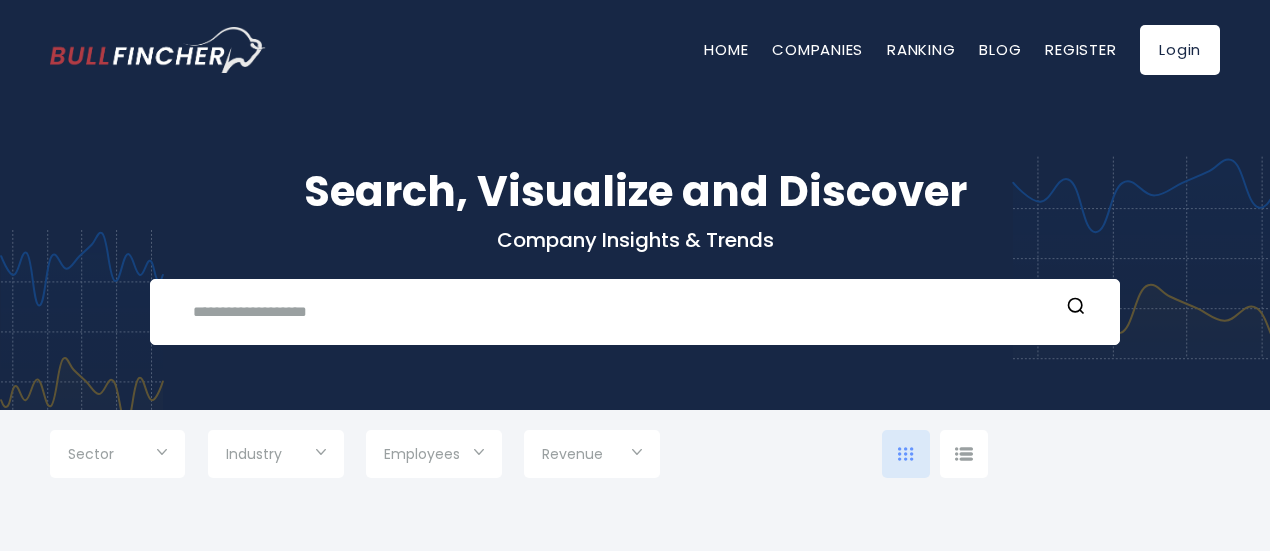 scroll, scrollTop: 0, scrollLeft: 0, axis: both 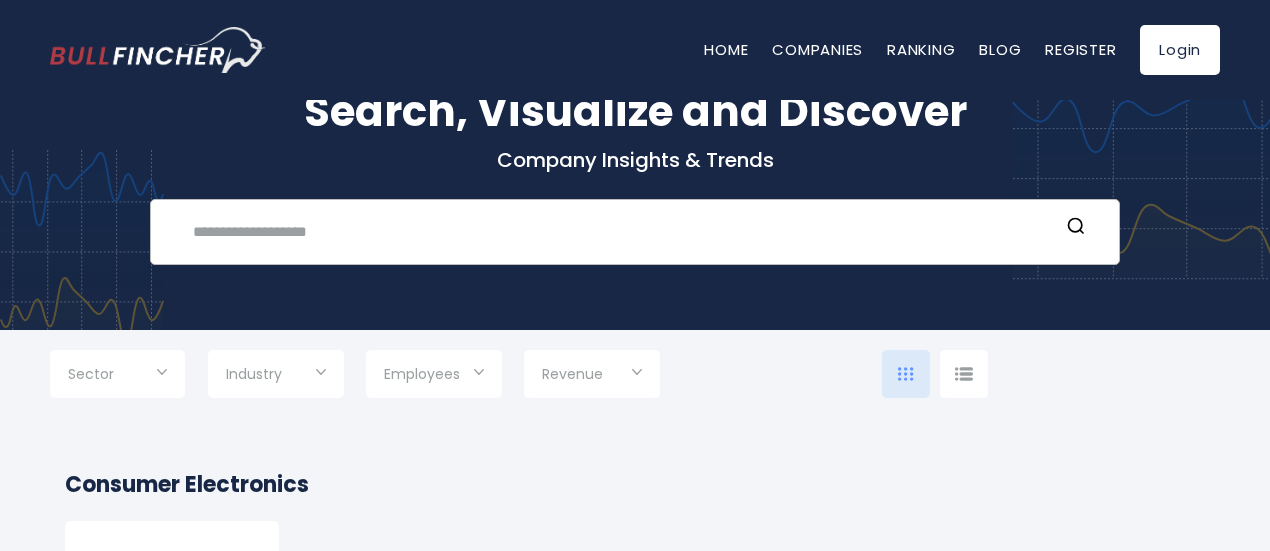 click at bounding box center [620, 231] 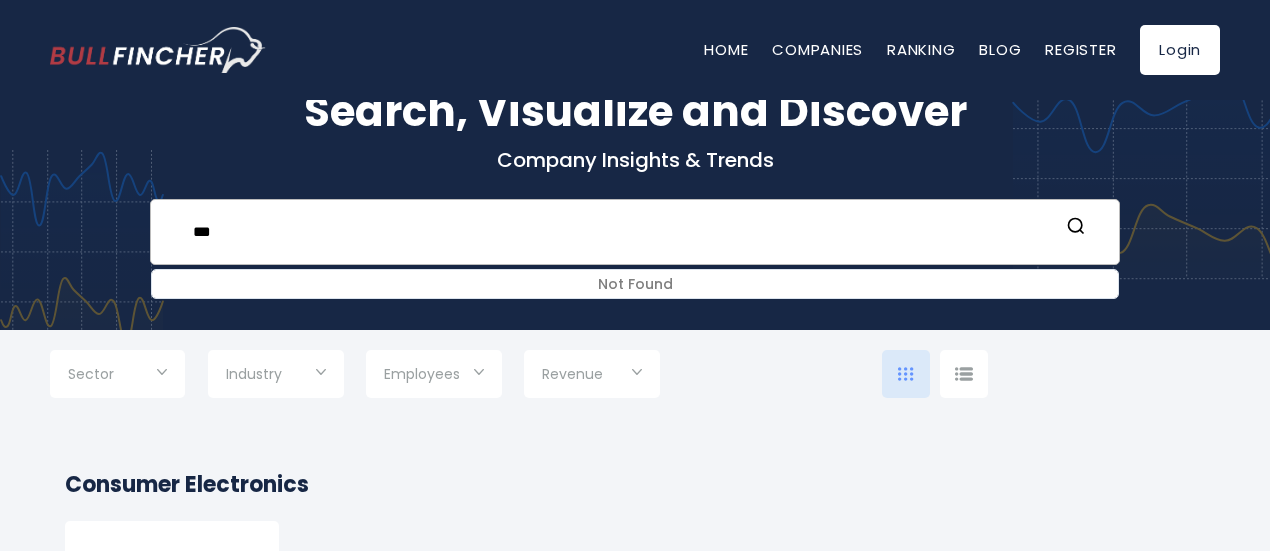 type on "***" 